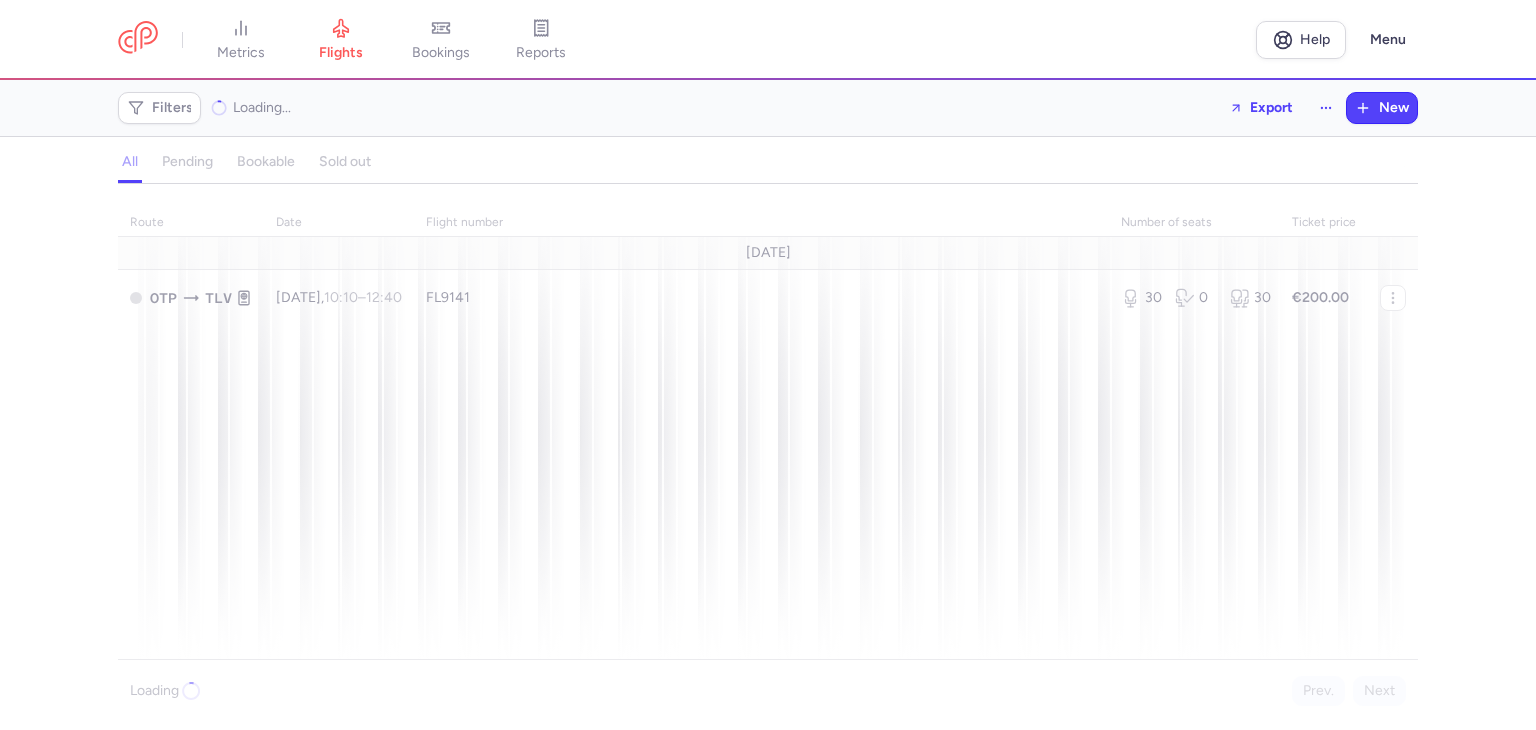 scroll, scrollTop: 0, scrollLeft: 0, axis: both 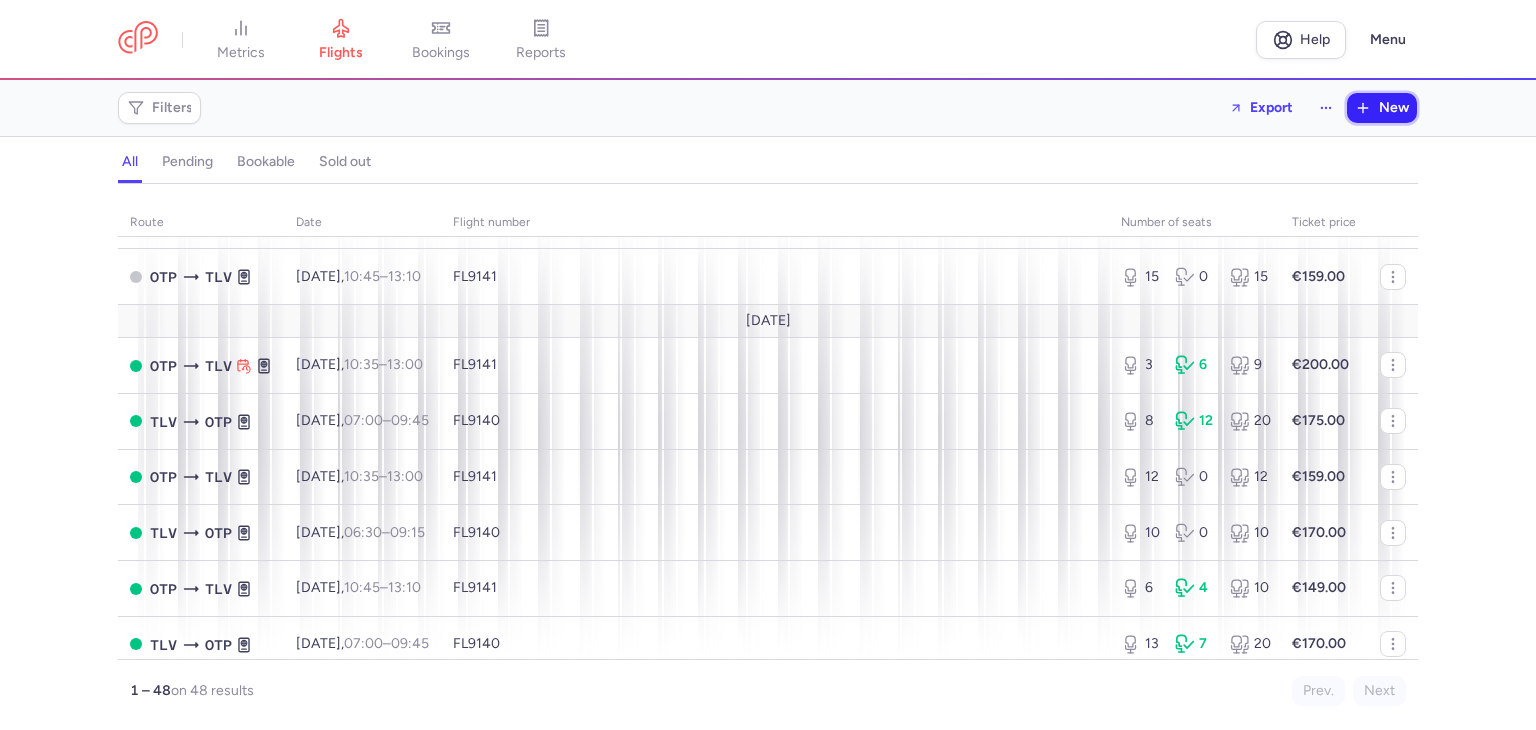 click on "New" at bounding box center [1382, 108] 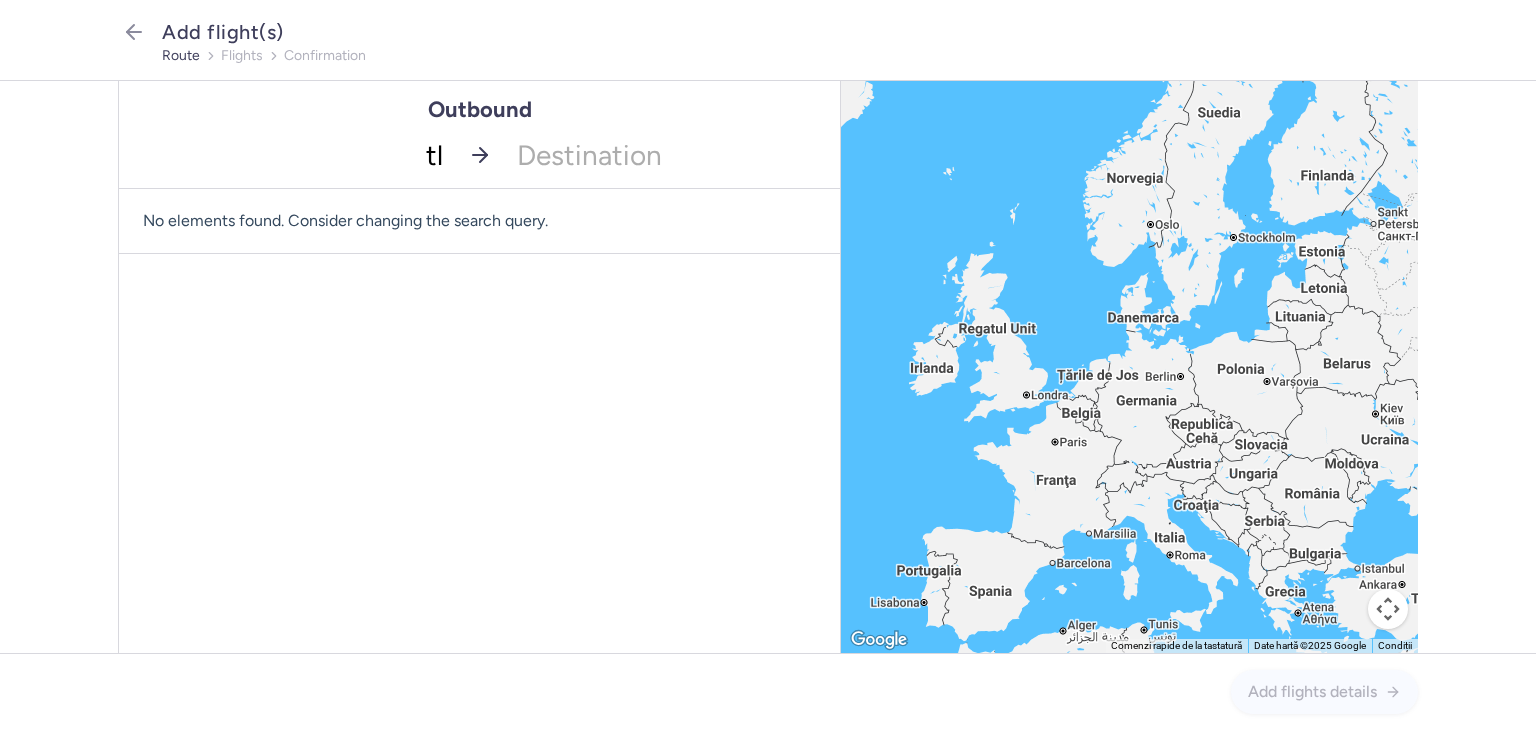 type on "tlv" 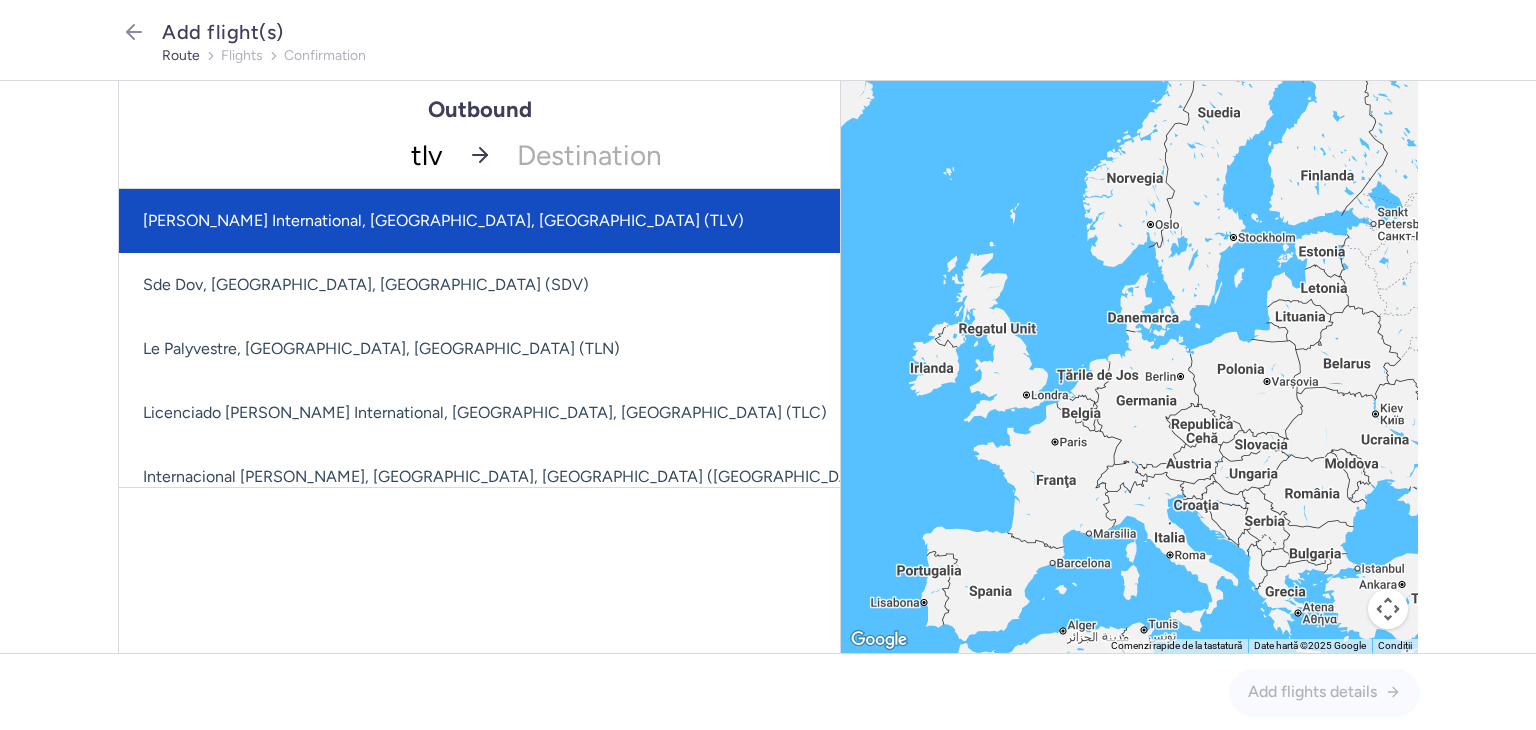 click on "[PERSON_NAME] International, [GEOGRAPHIC_DATA], [GEOGRAPHIC_DATA] (TLV)" at bounding box center (511, 221) 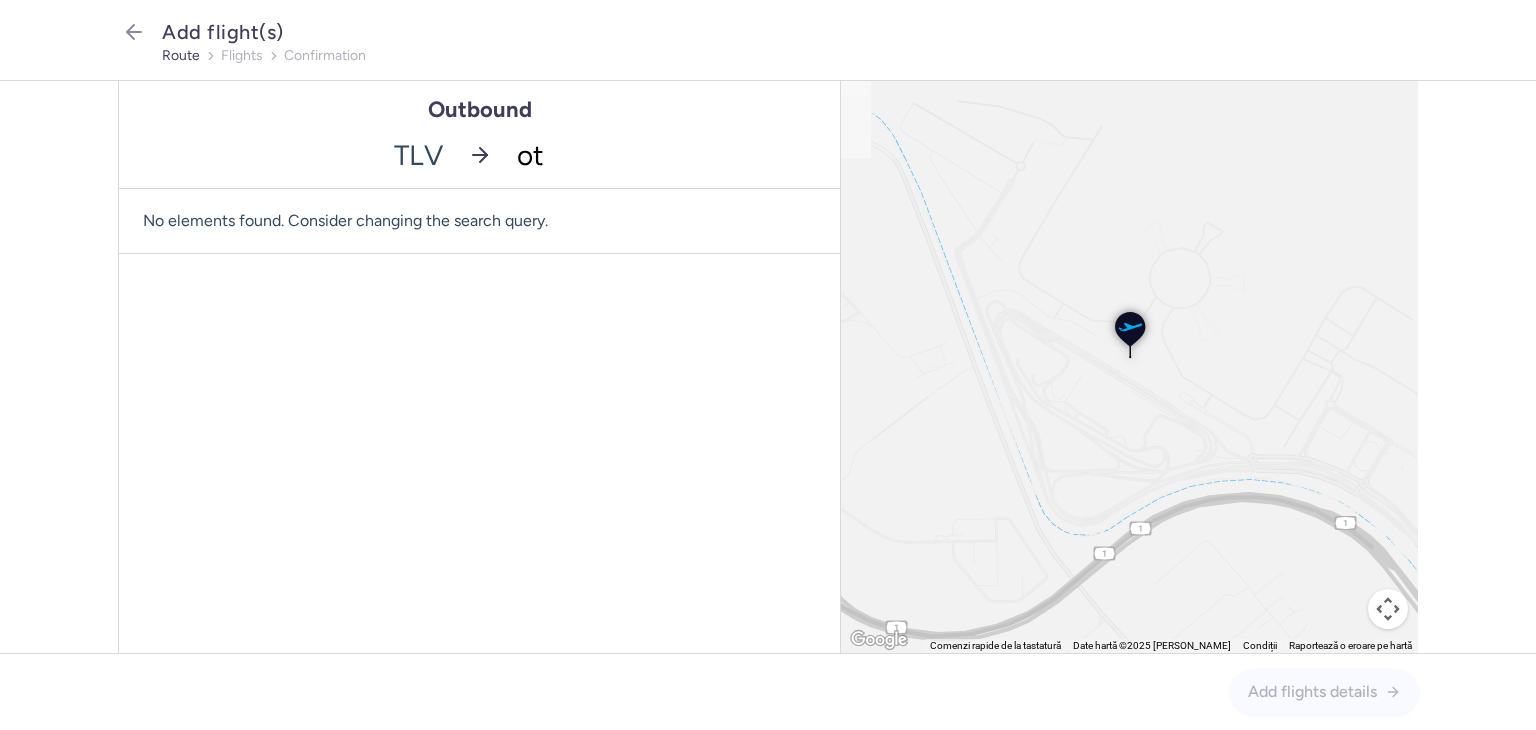 type on "otp" 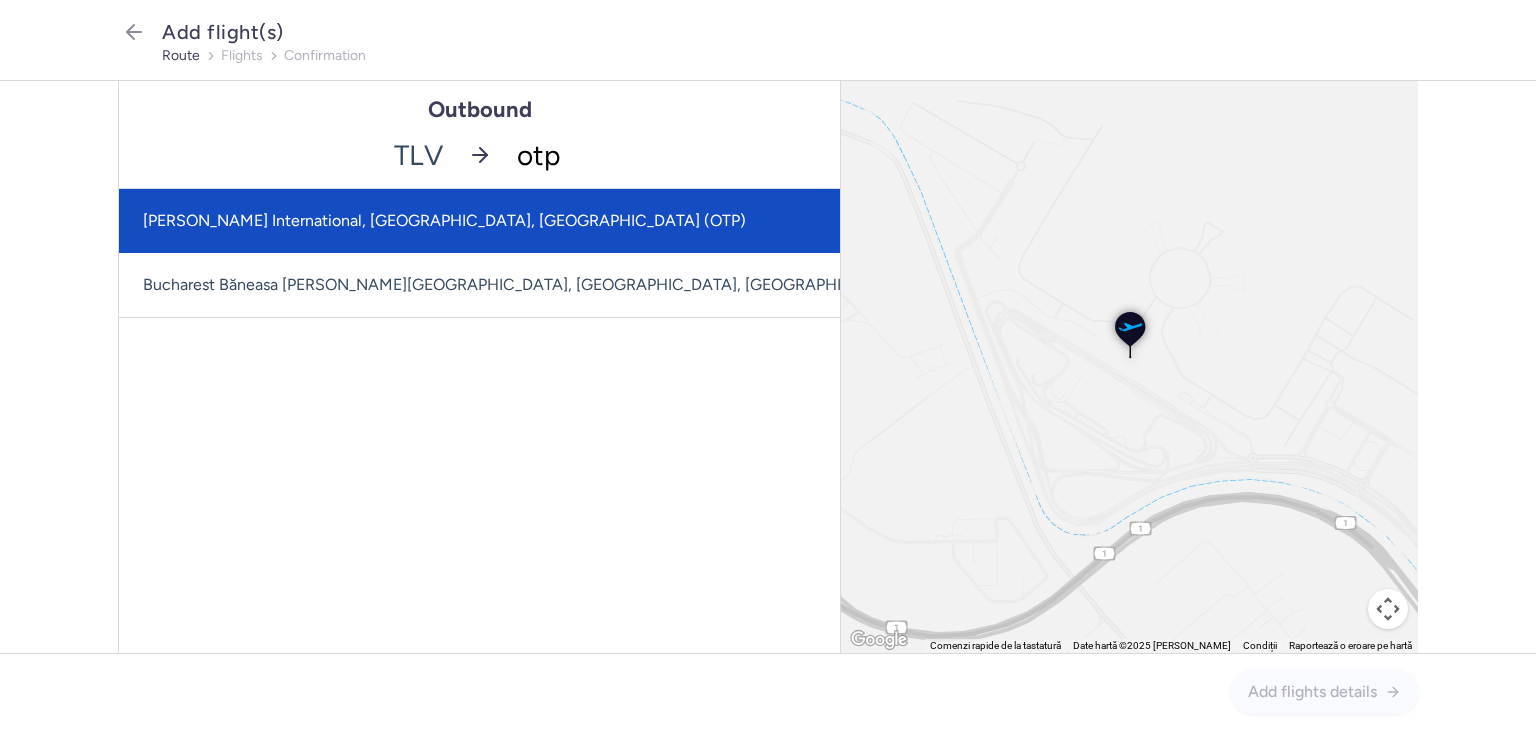 click on "[PERSON_NAME] International, [GEOGRAPHIC_DATA], [GEOGRAPHIC_DATA] (OTP)" at bounding box center (548, 221) 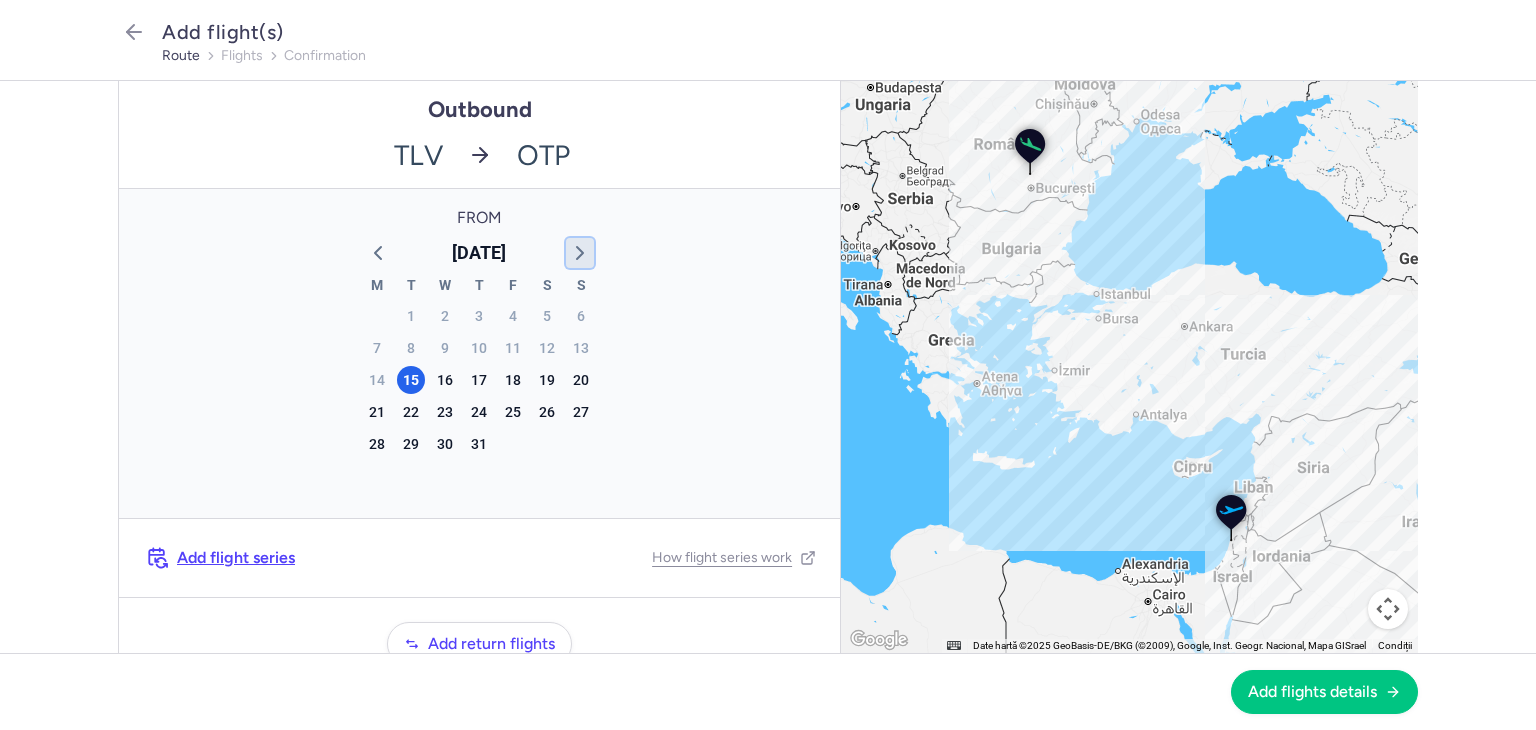 click 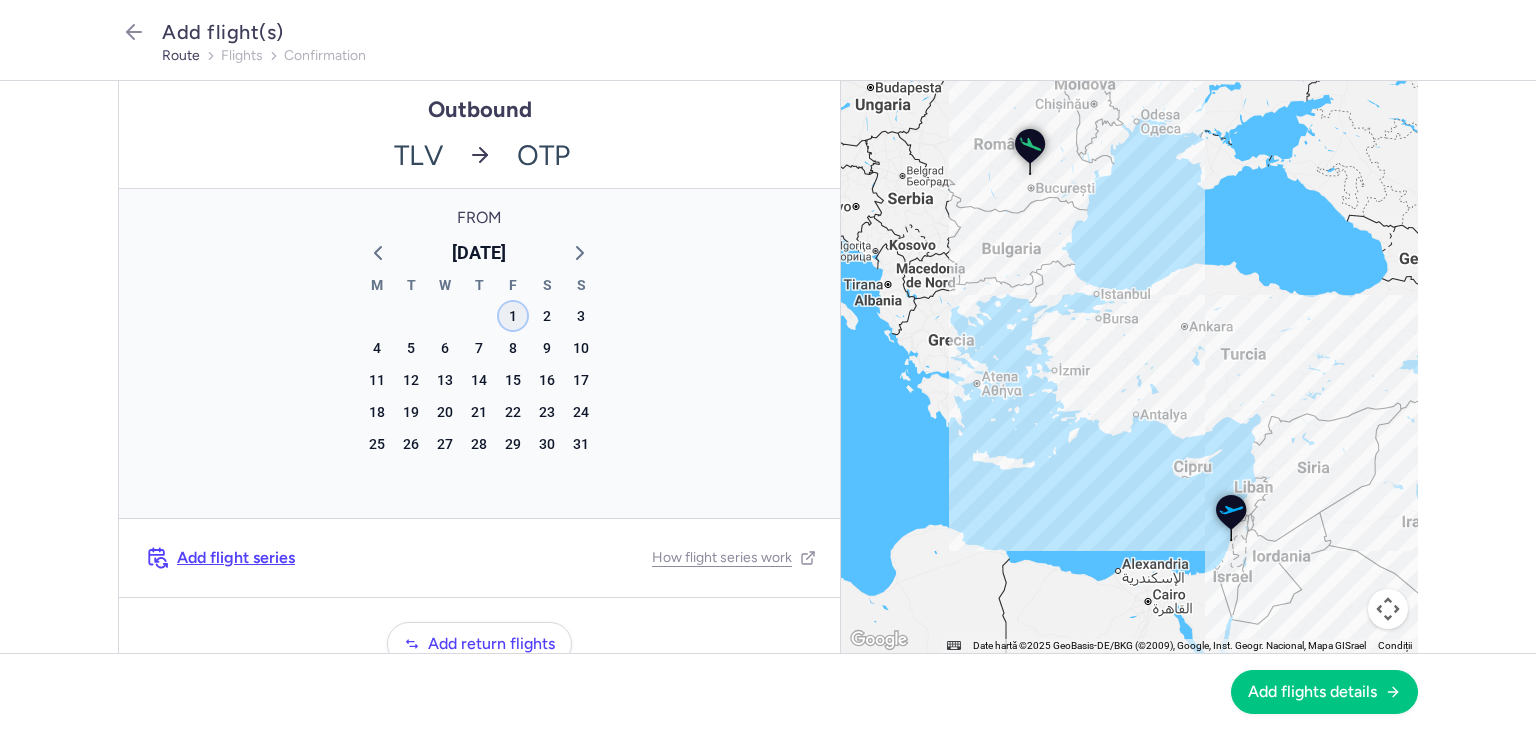 click on "1" 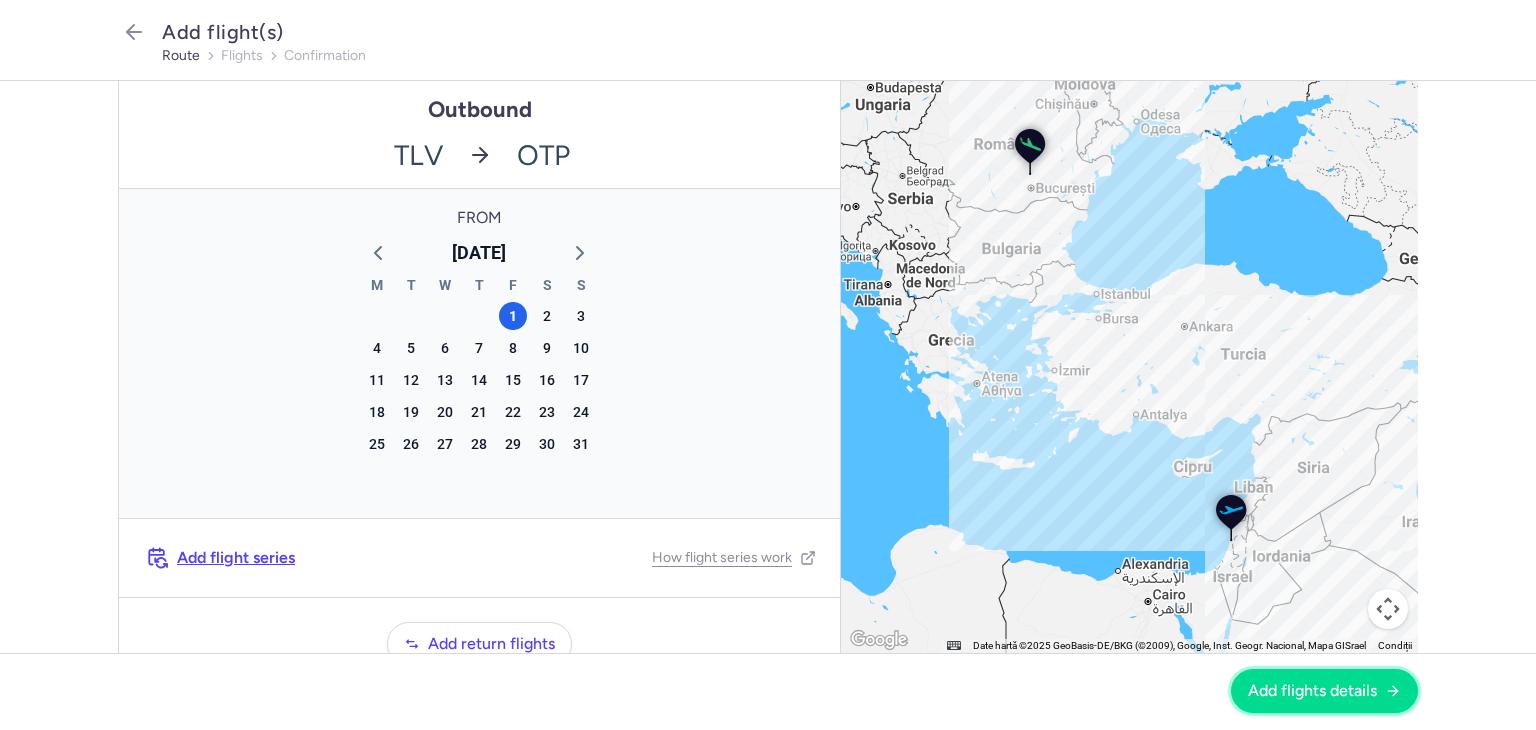 click on "Add flights details" at bounding box center (1312, 691) 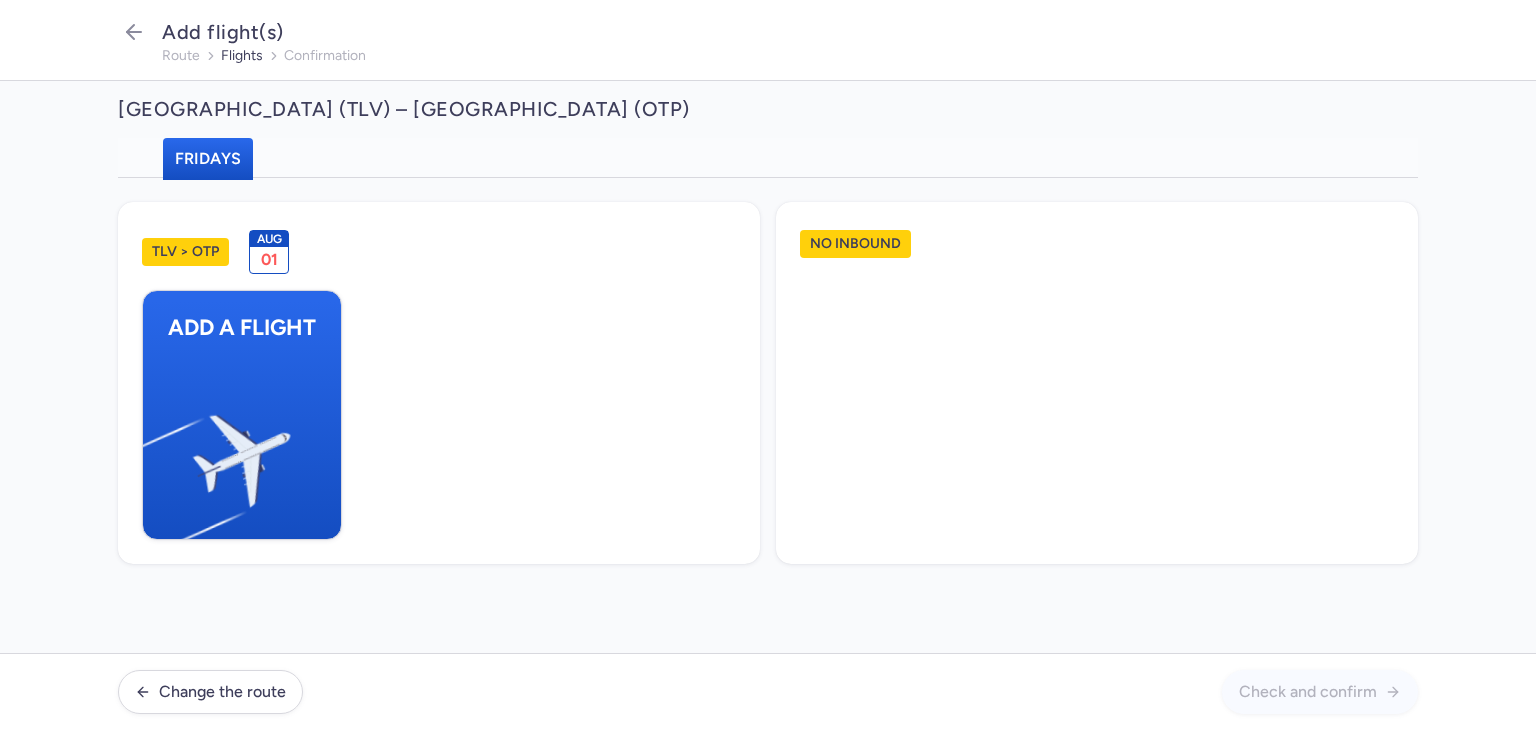 click on "Add a flight" 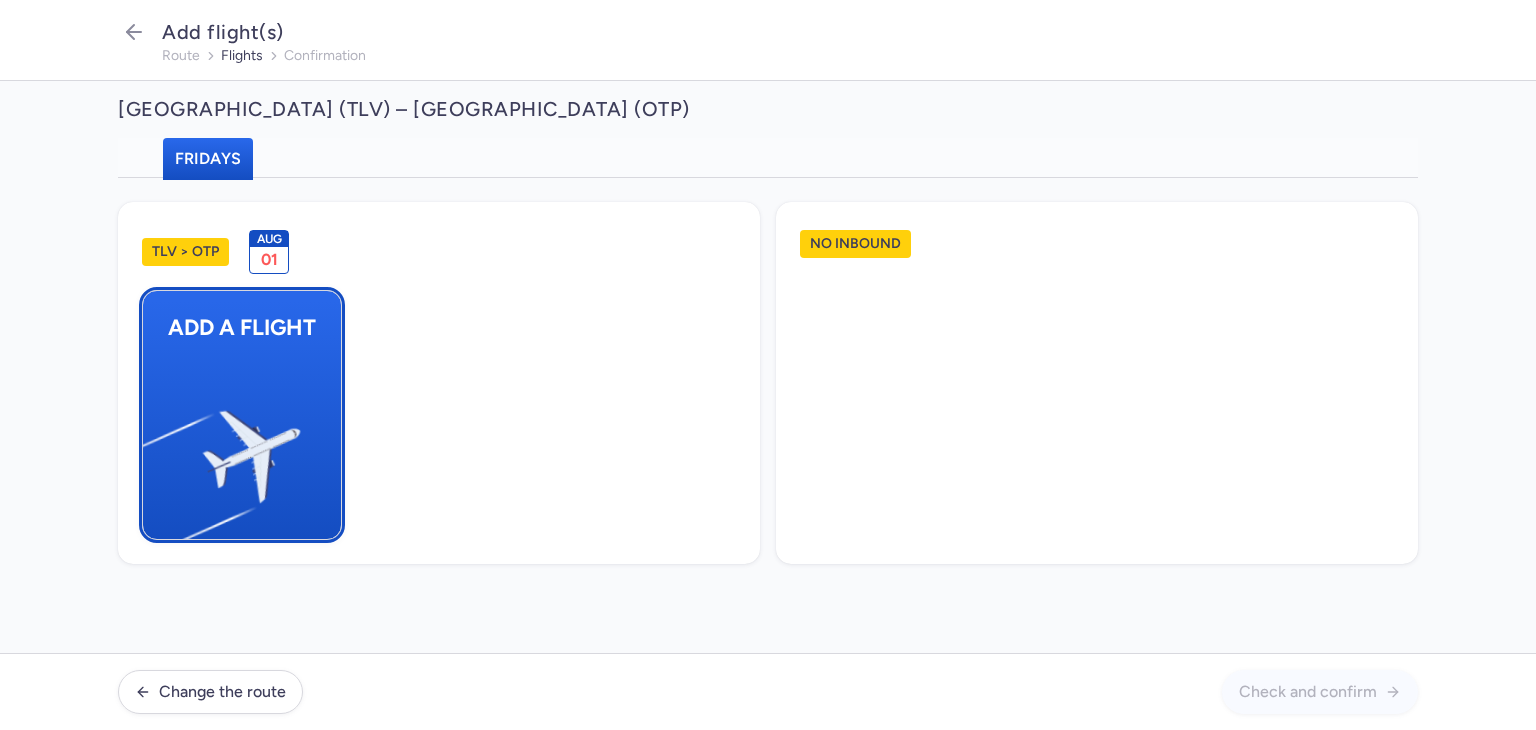 click on "Add a flight" at bounding box center (242, 415) 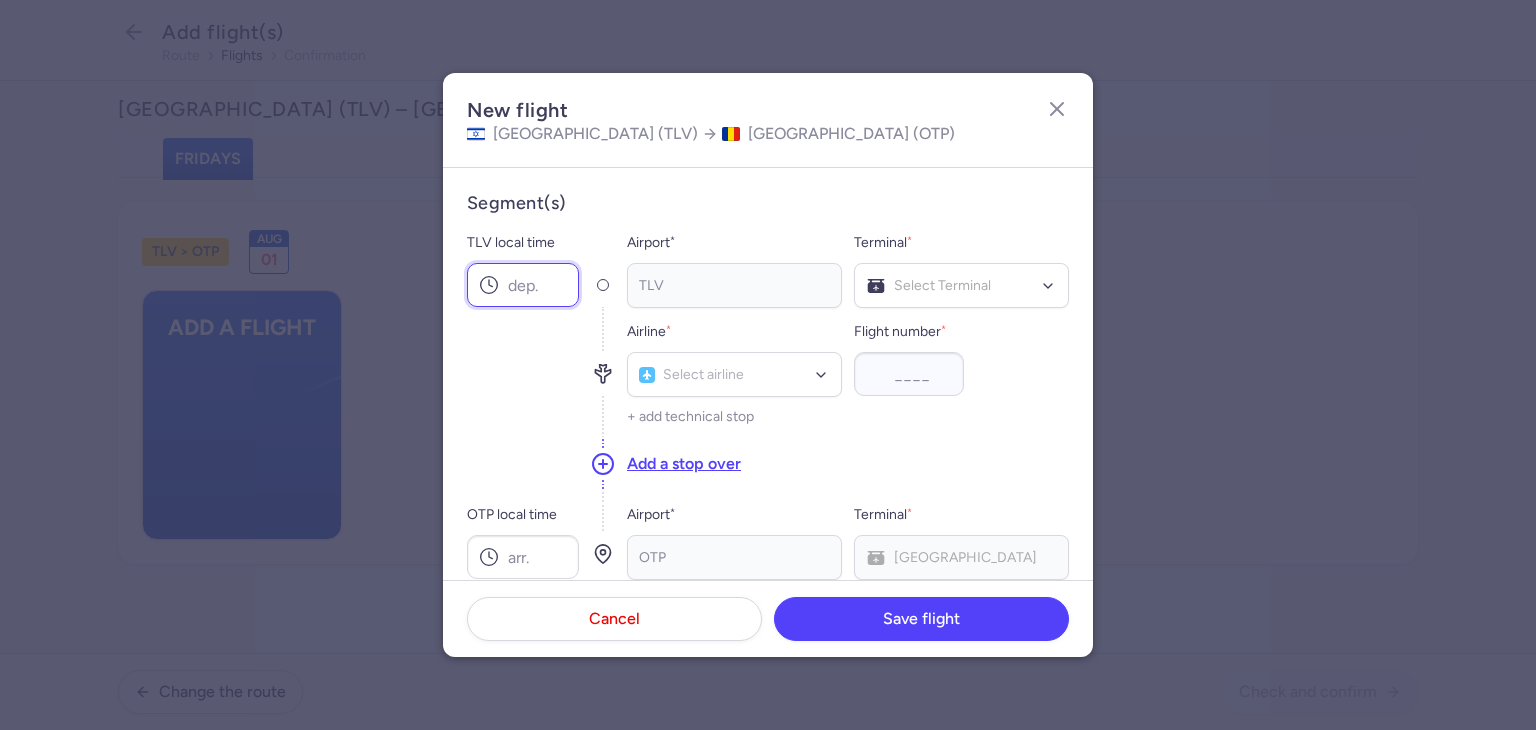 click on "TLV local time" at bounding box center [523, 285] 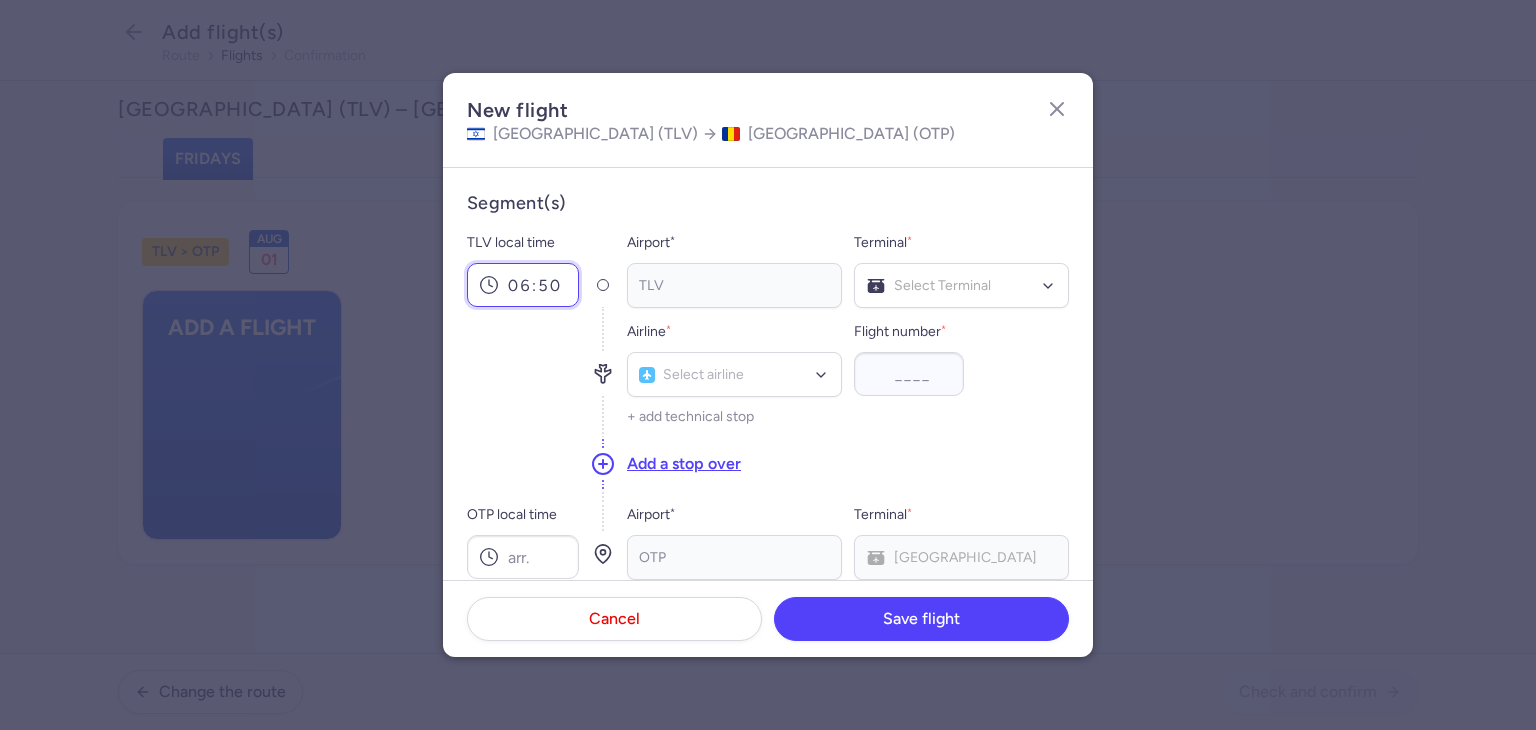 type on "06:50" 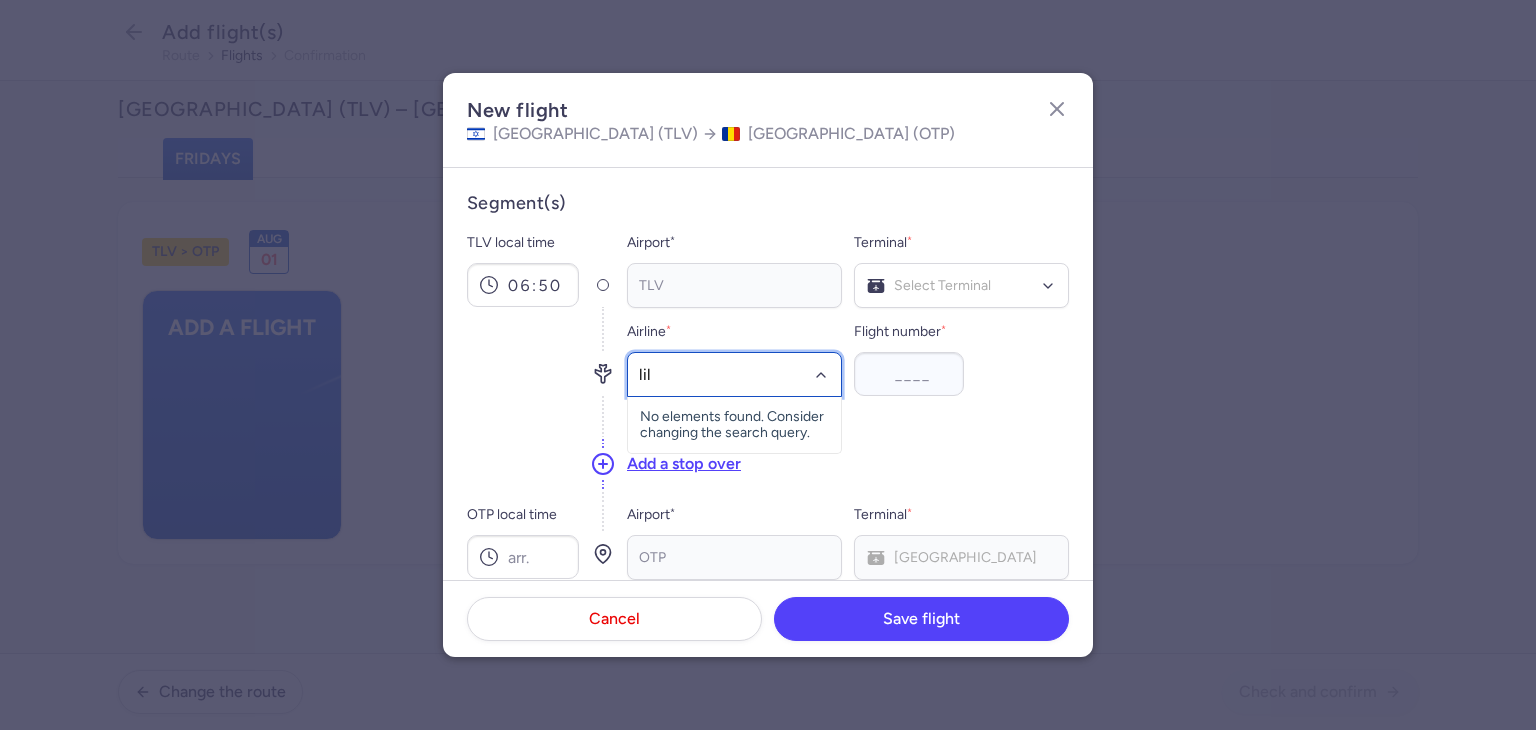 type on "lili" 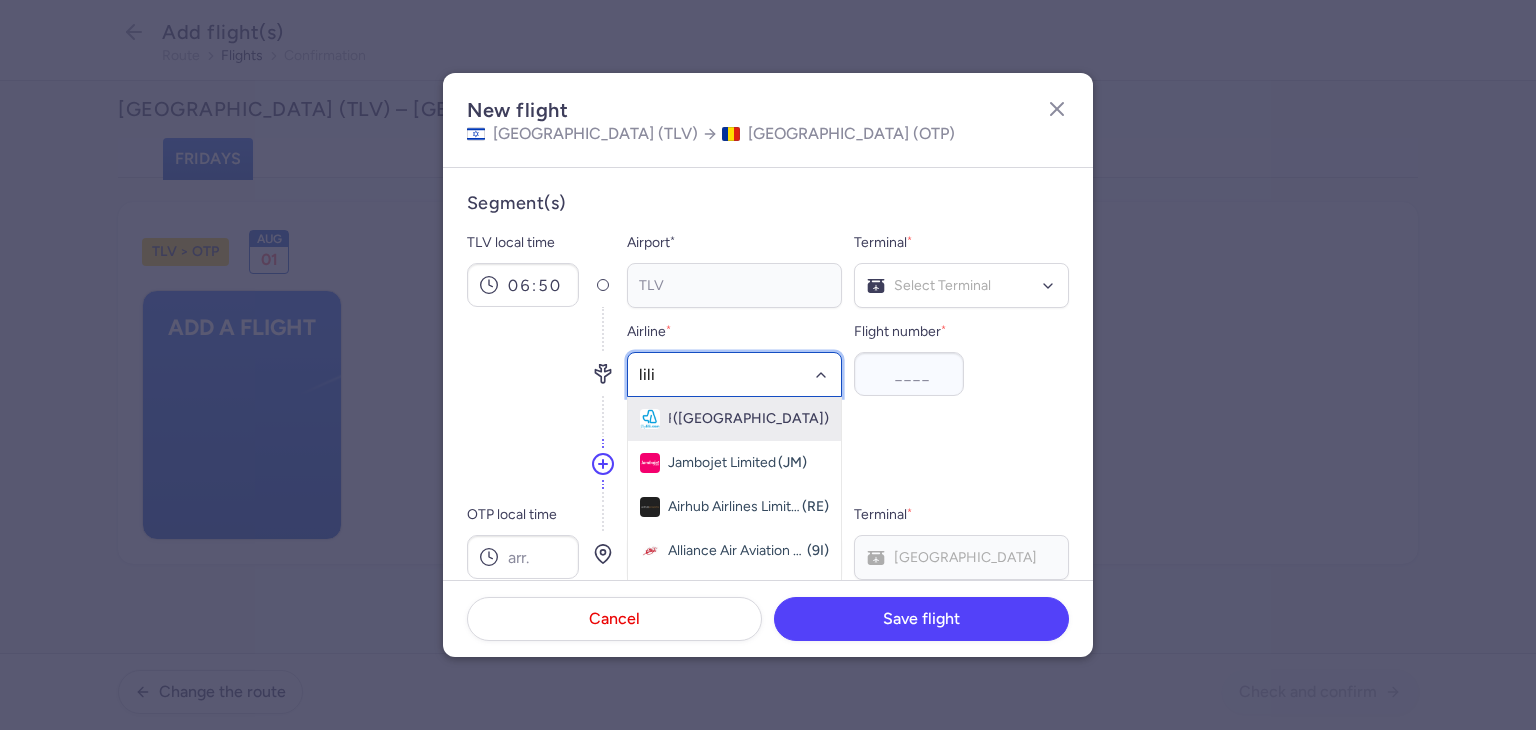 click on "Fly Lili ([GEOGRAPHIC_DATA])" at bounding box center (734, 419) 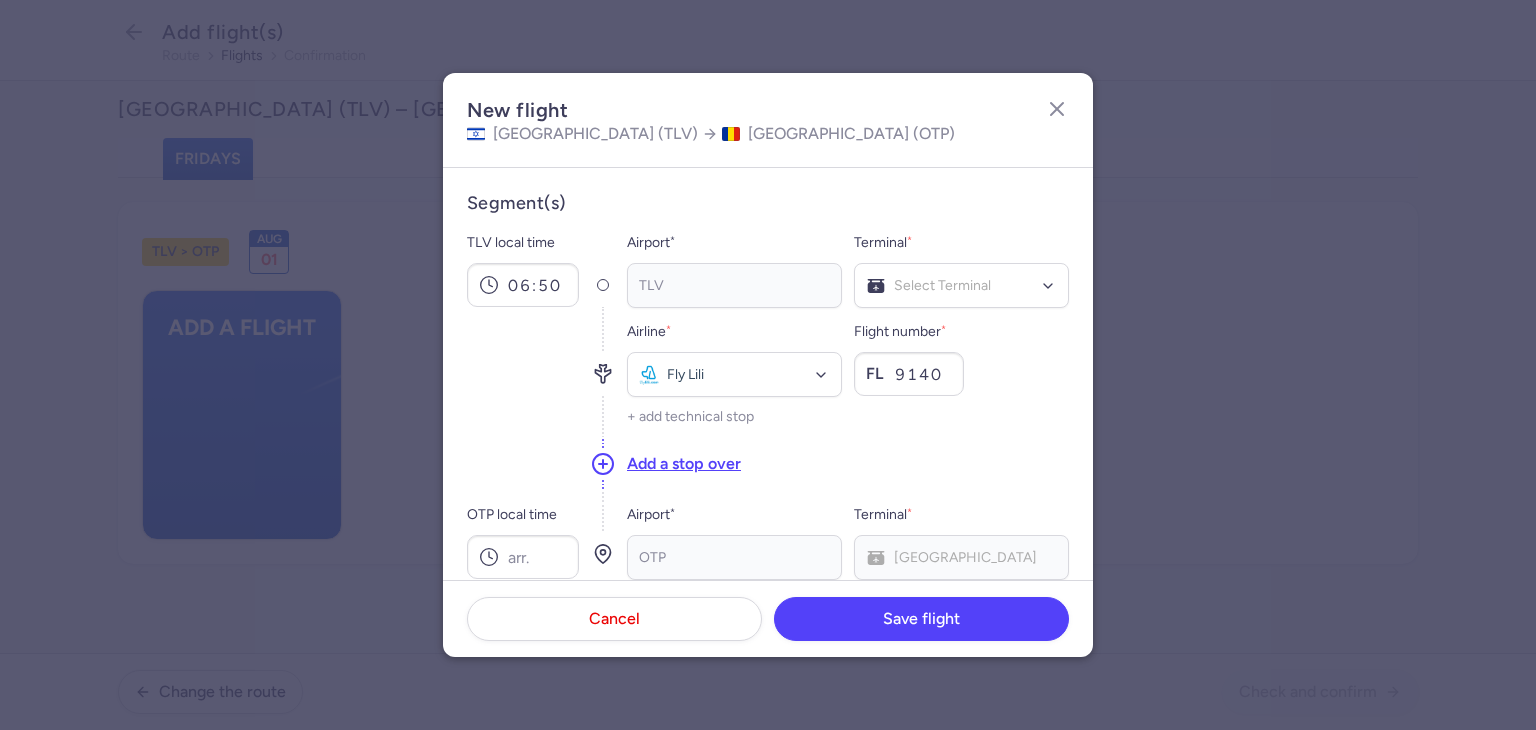 type on "9140" 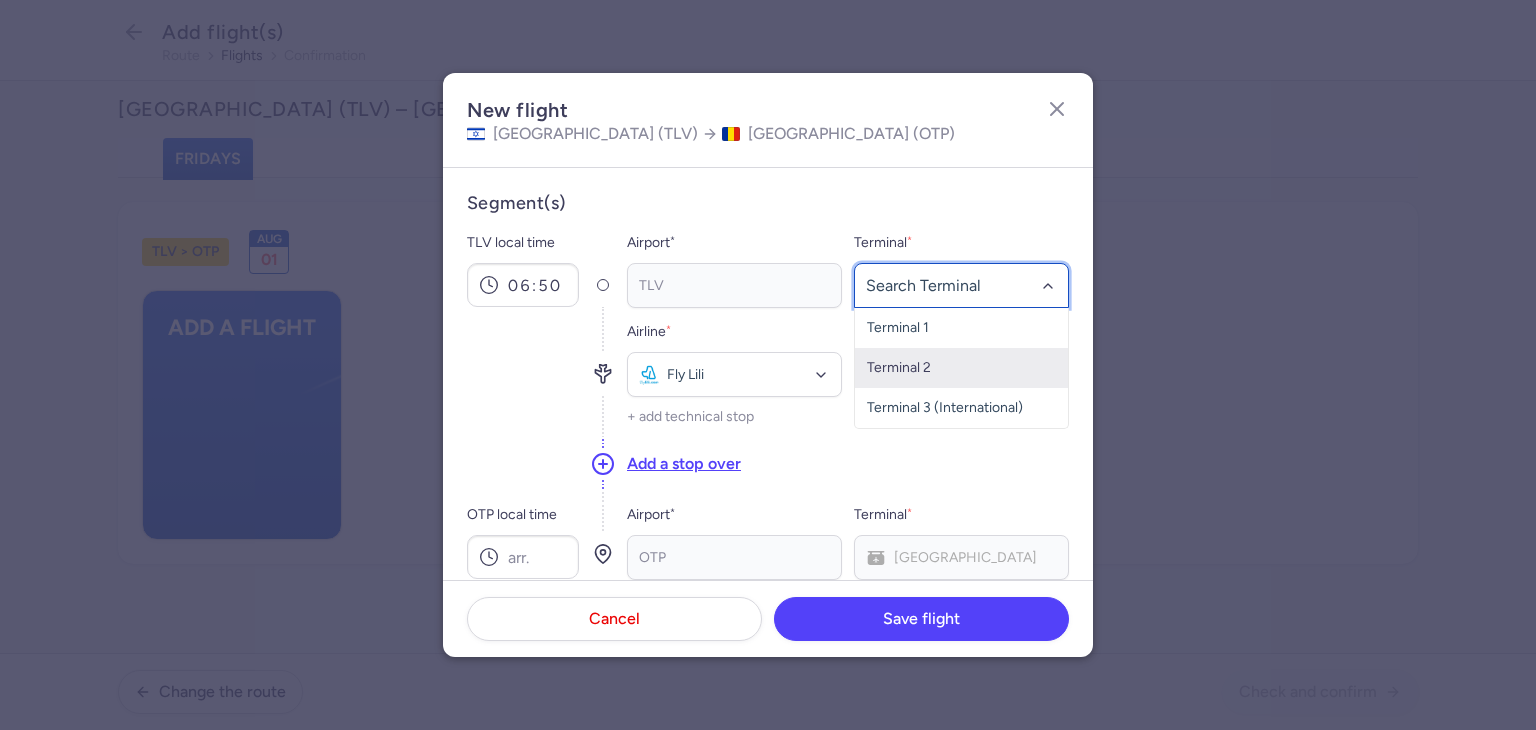 click on "Terminal 2" at bounding box center [961, 368] 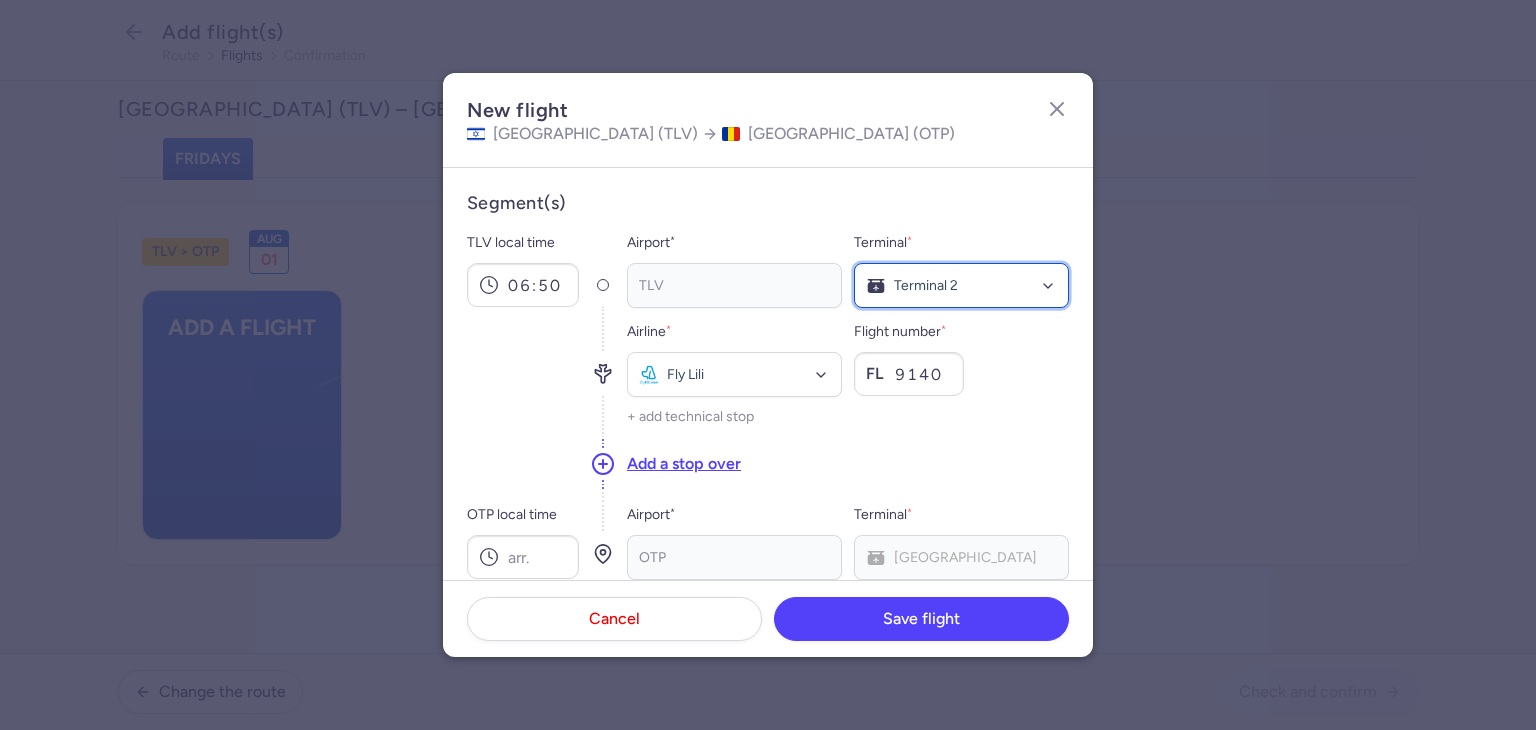 click on "Terminal 2" 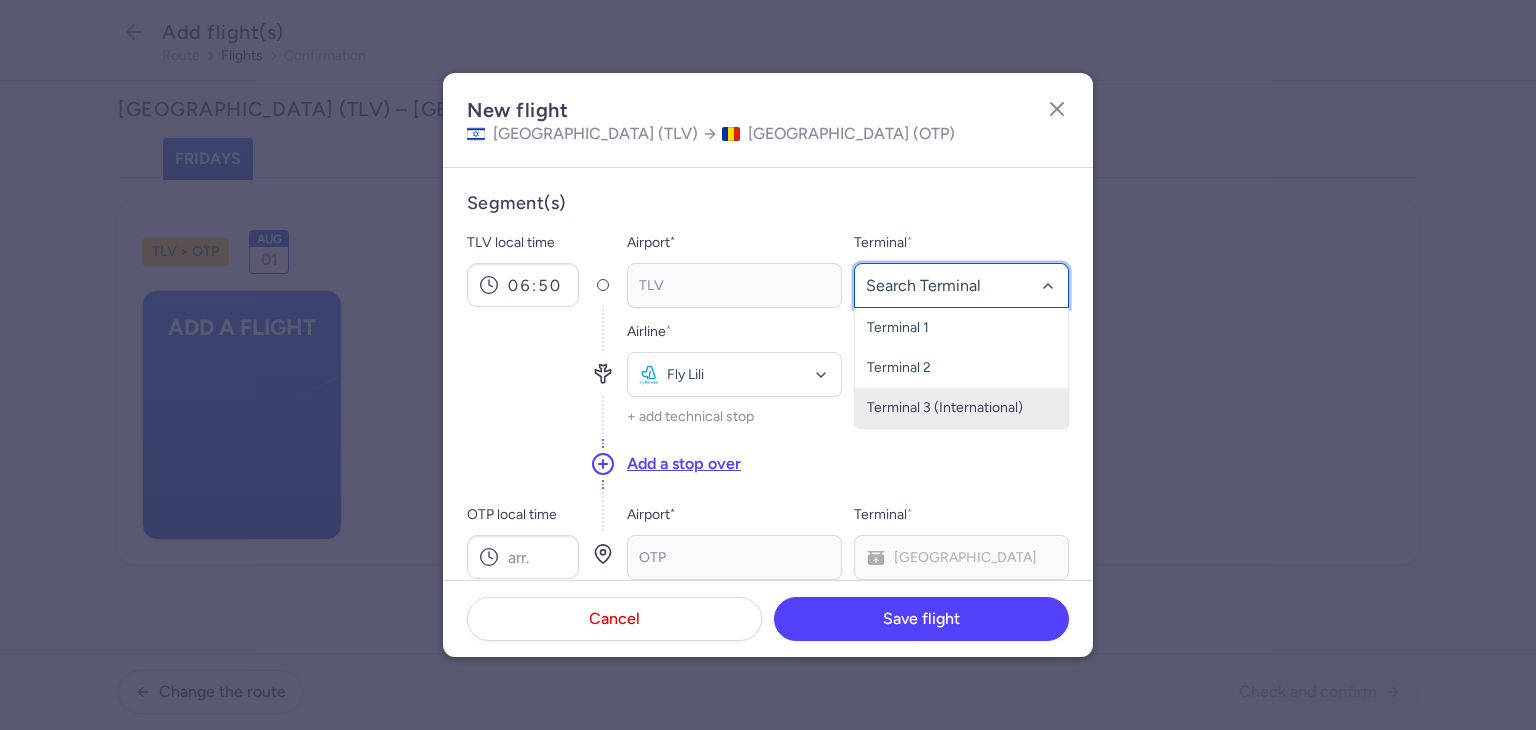 click on "Terminal 3 (International)" 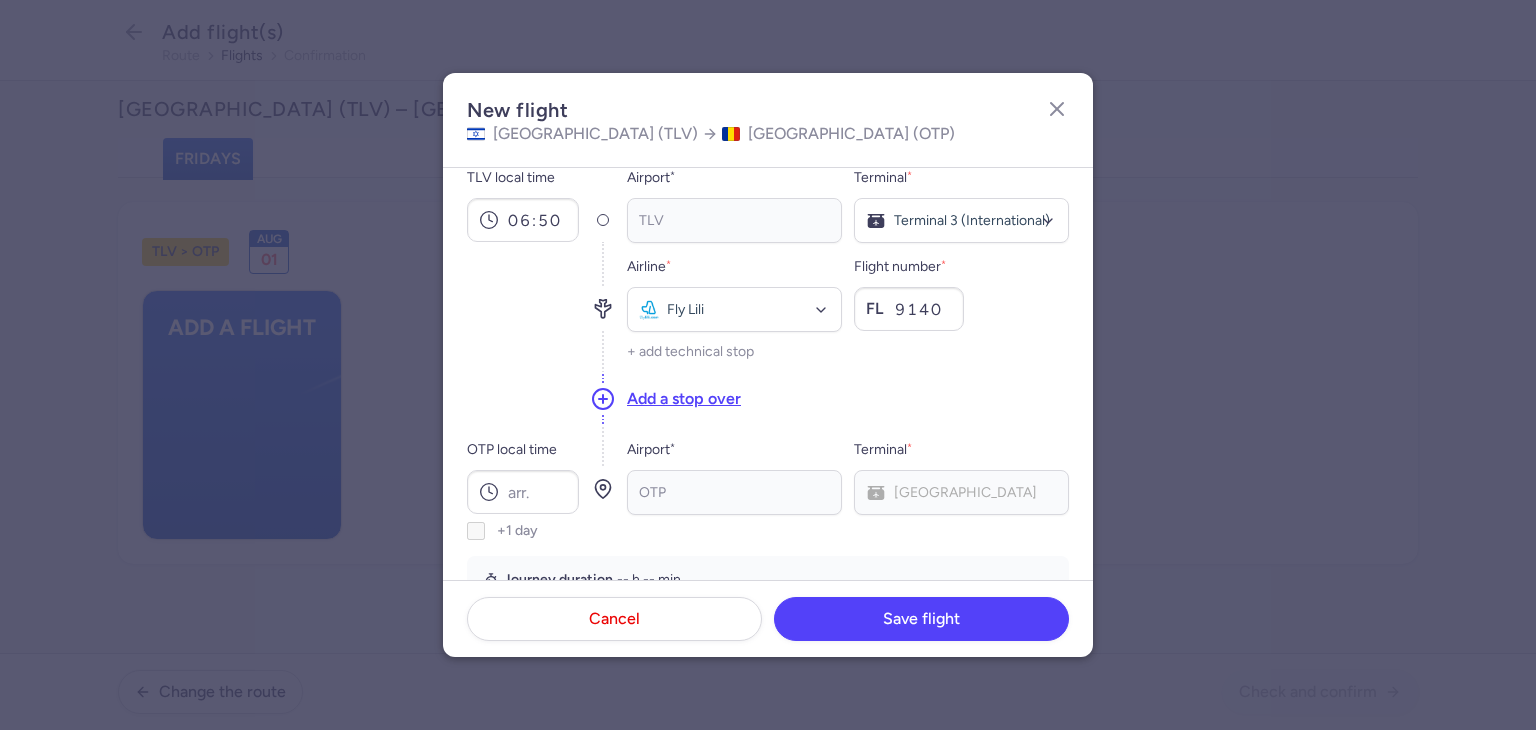 scroll, scrollTop: 100, scrollLeft: 0, axis: vertical 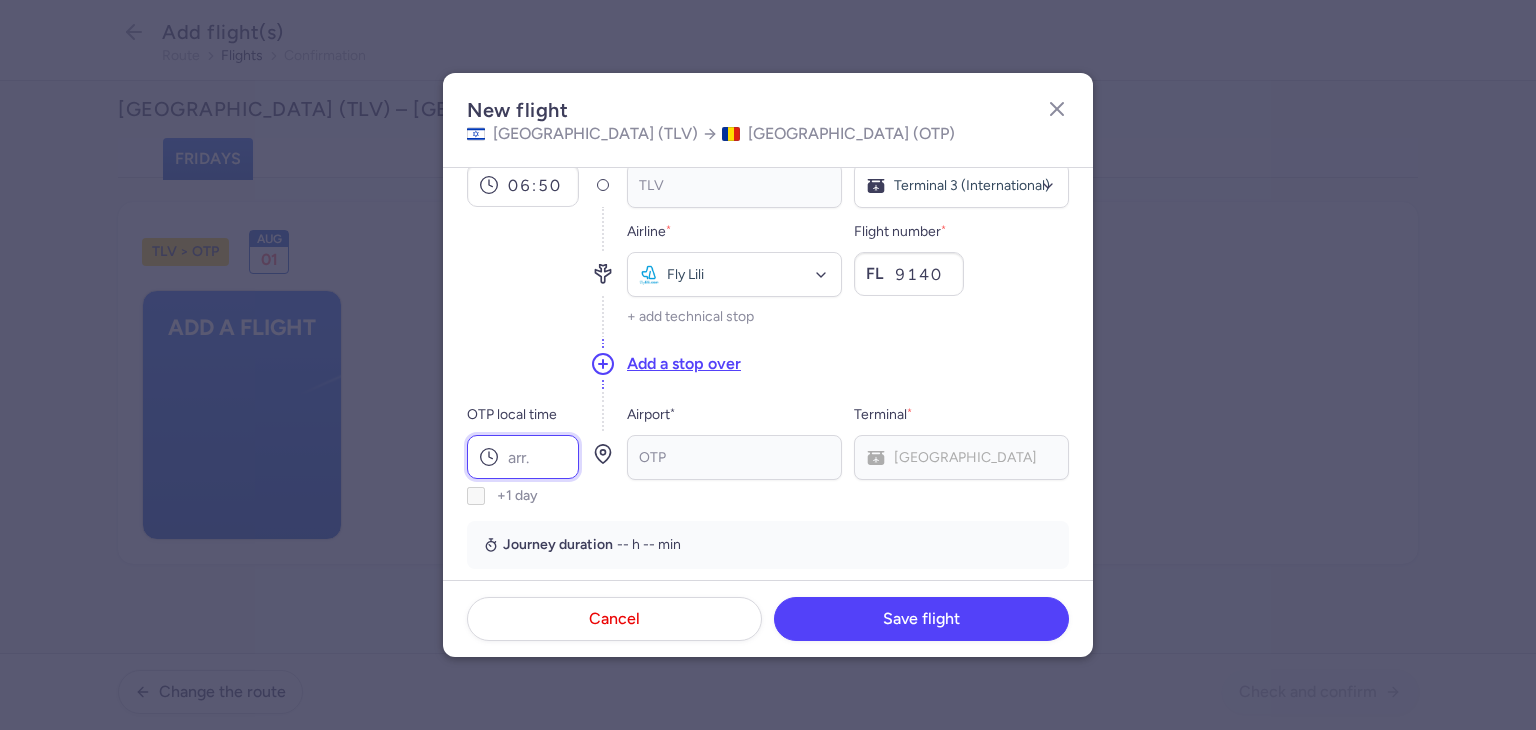 click on "OTP local time" at bounding box center [523, 457] 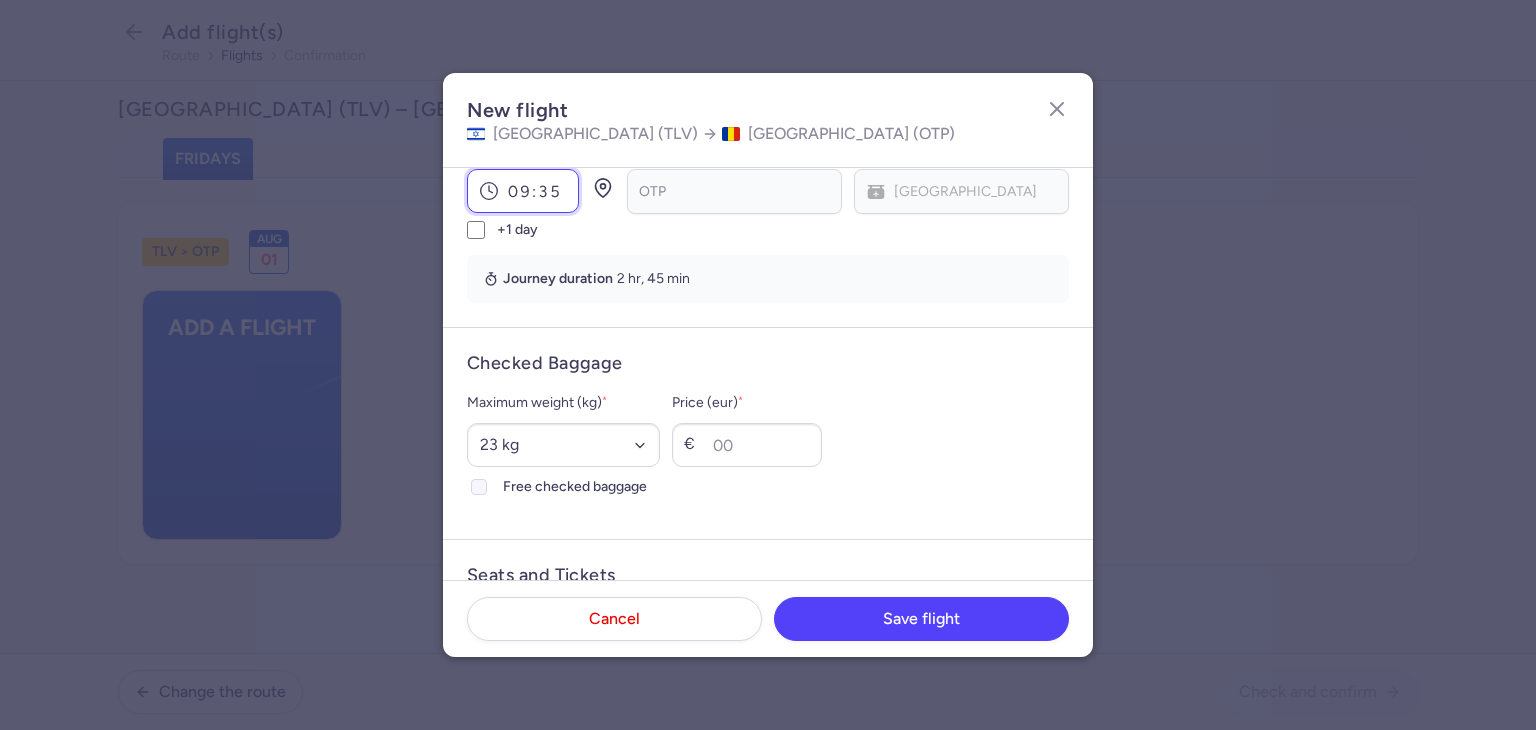 scroll, scrollTop: 400, scrollLeft: 0, axis: vertical 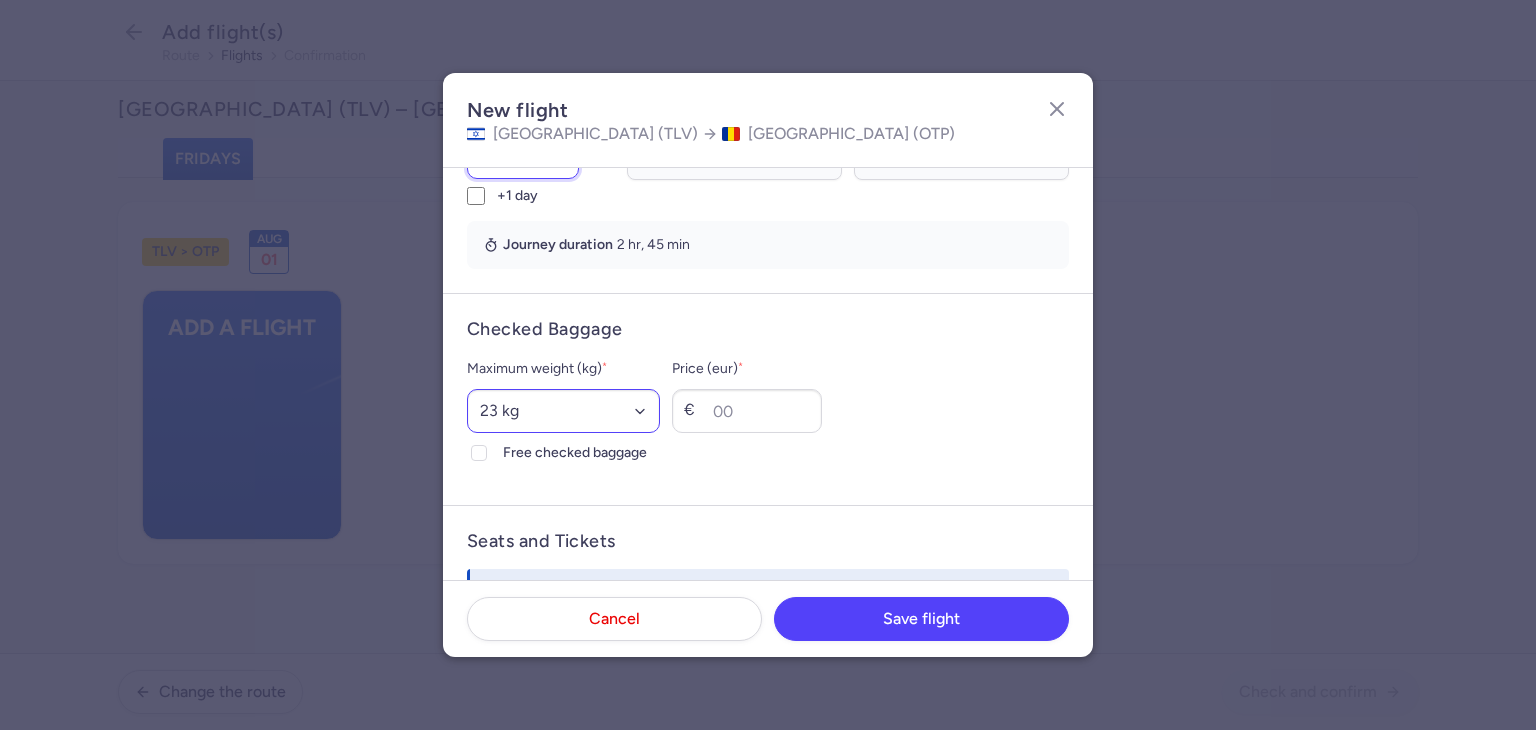 type on "09:35" 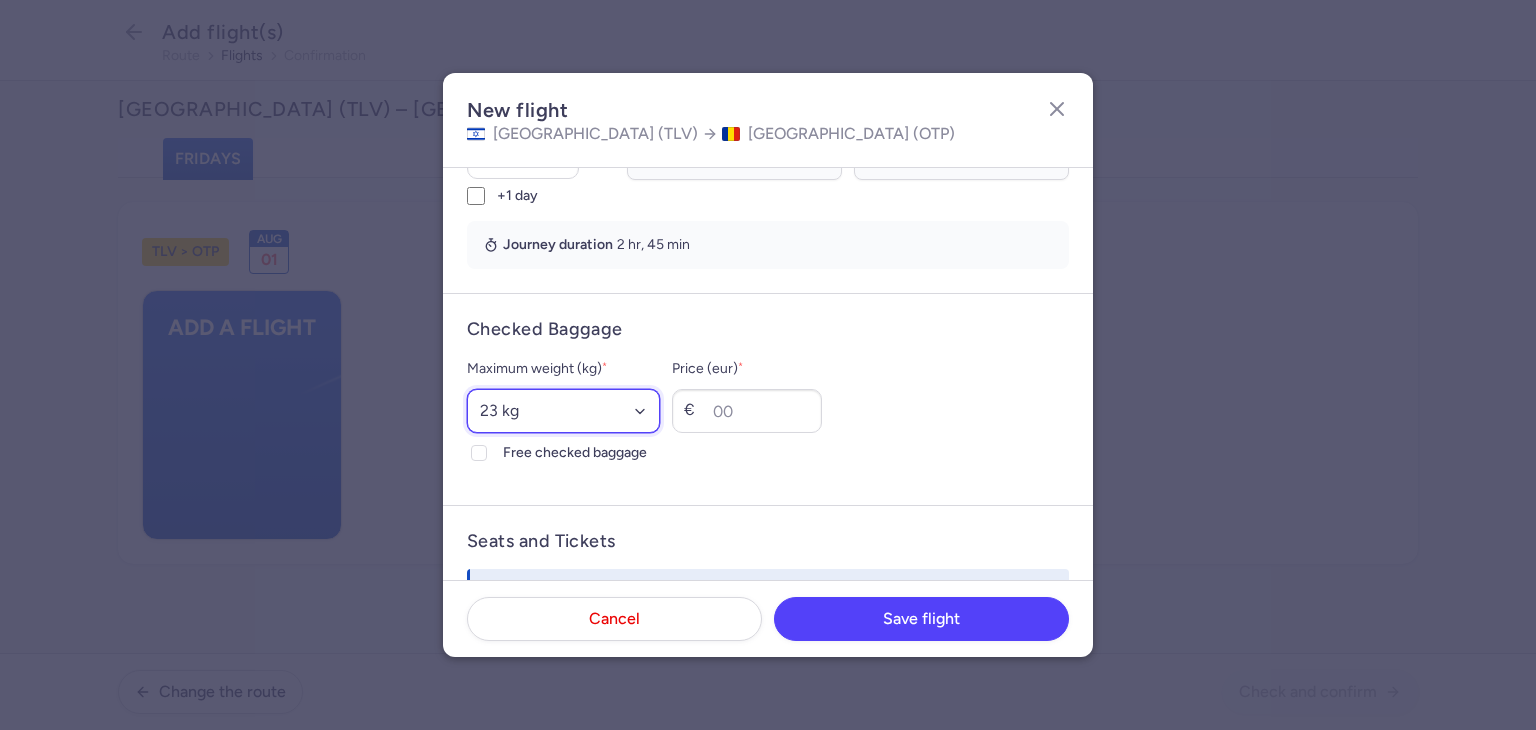 click on "Select an option 15 kg 16 kg 17 kg 18 kg 19 kg 20 kg 21 kg 22 kg 23 kg 24 kg 25 kg 26 kg 27 kg 28 kg 29 kg 30 kg 31 kg 32 kg 33 kg 34 kg 35 kg" at bounding box center [563, 411] 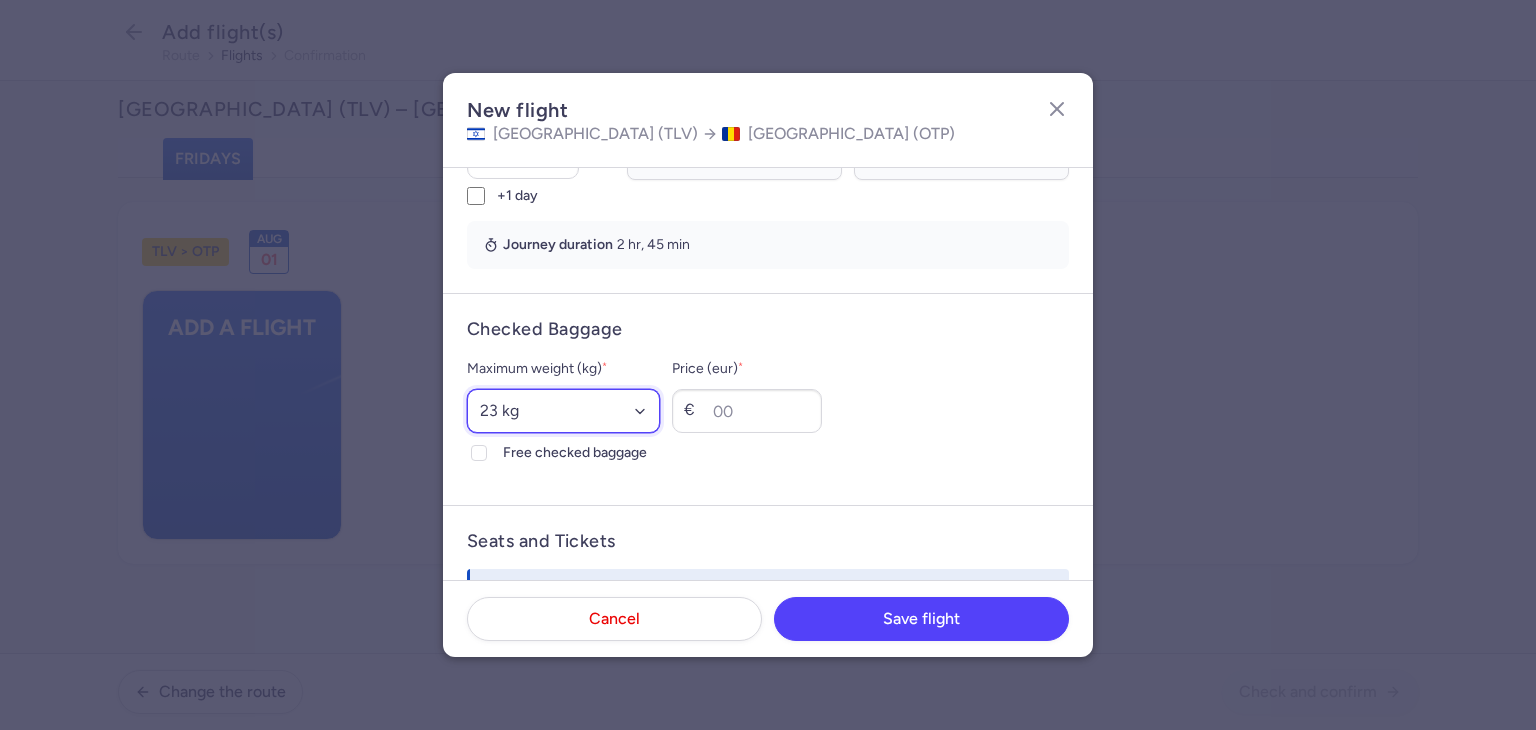 select on "20" 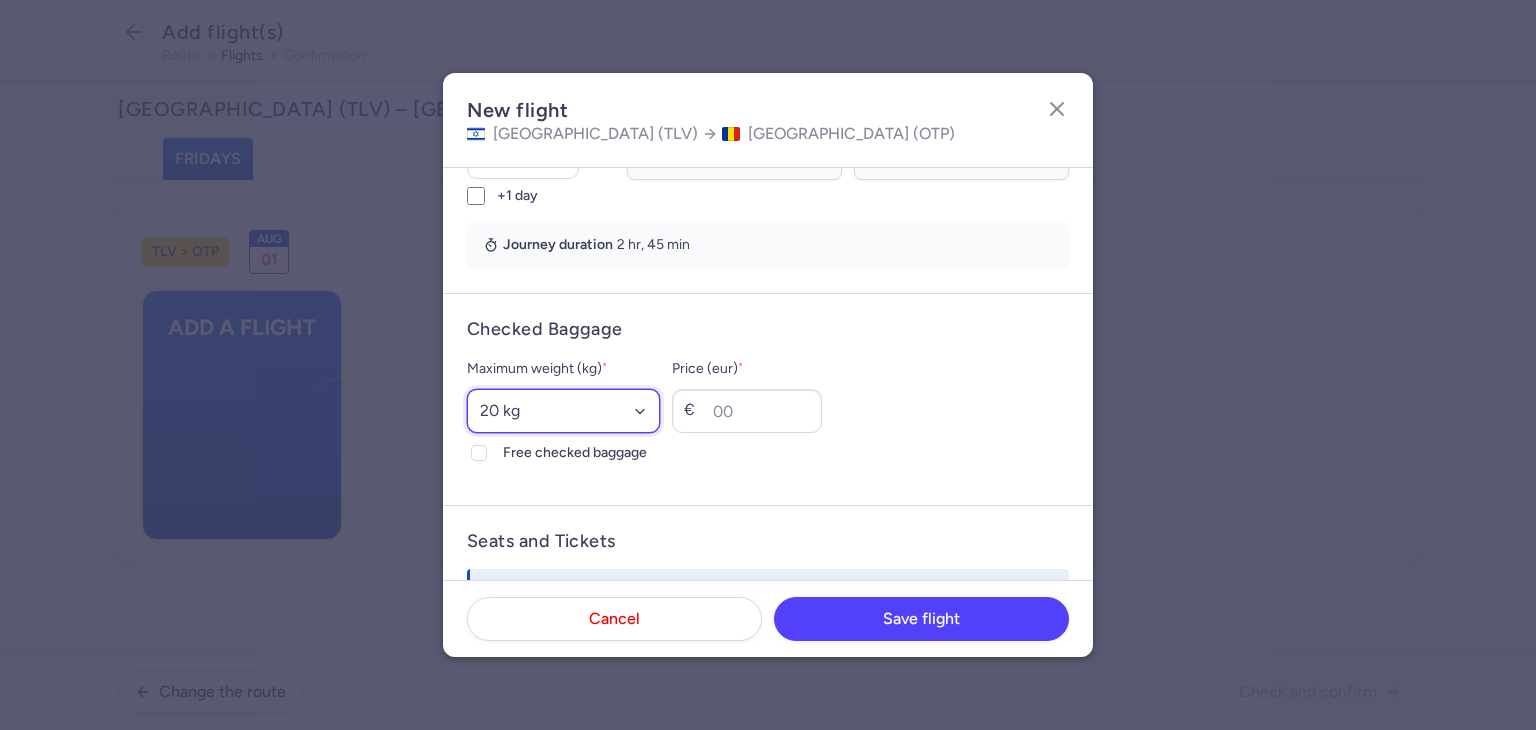 click on "Select an option 15 kg 16 kg 17 kg 18 kg 19 kg 20 kg 21 kg 22 kg 23 kg 24 kg 25 kg 26 kg 27 kg 28 kg 29 kg 30 kg 31 kg 32 kg 33 kg 34 kg 35 kg" at bounding box center [563, 411] 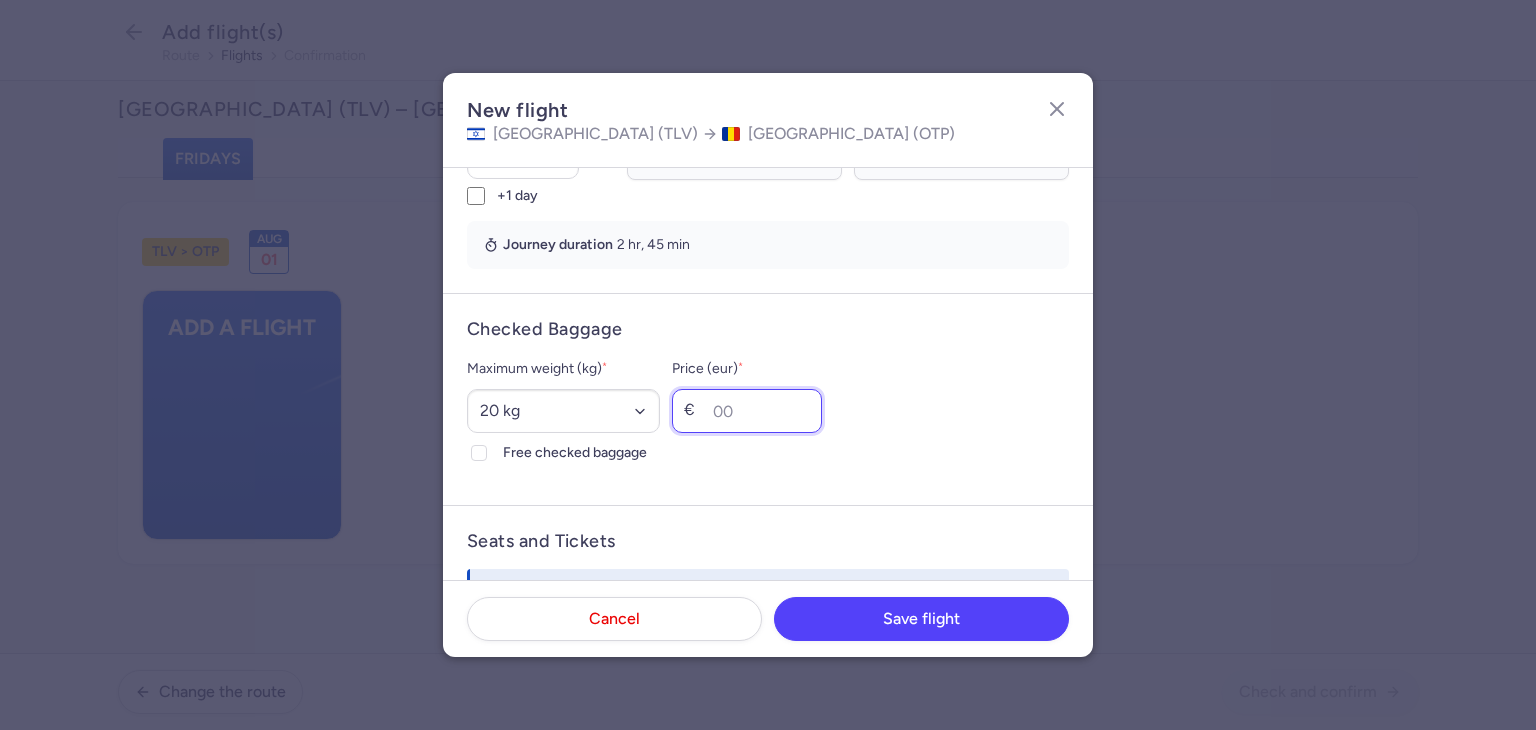 click on "Price (eur)  *" at bounding box center [747, 411] 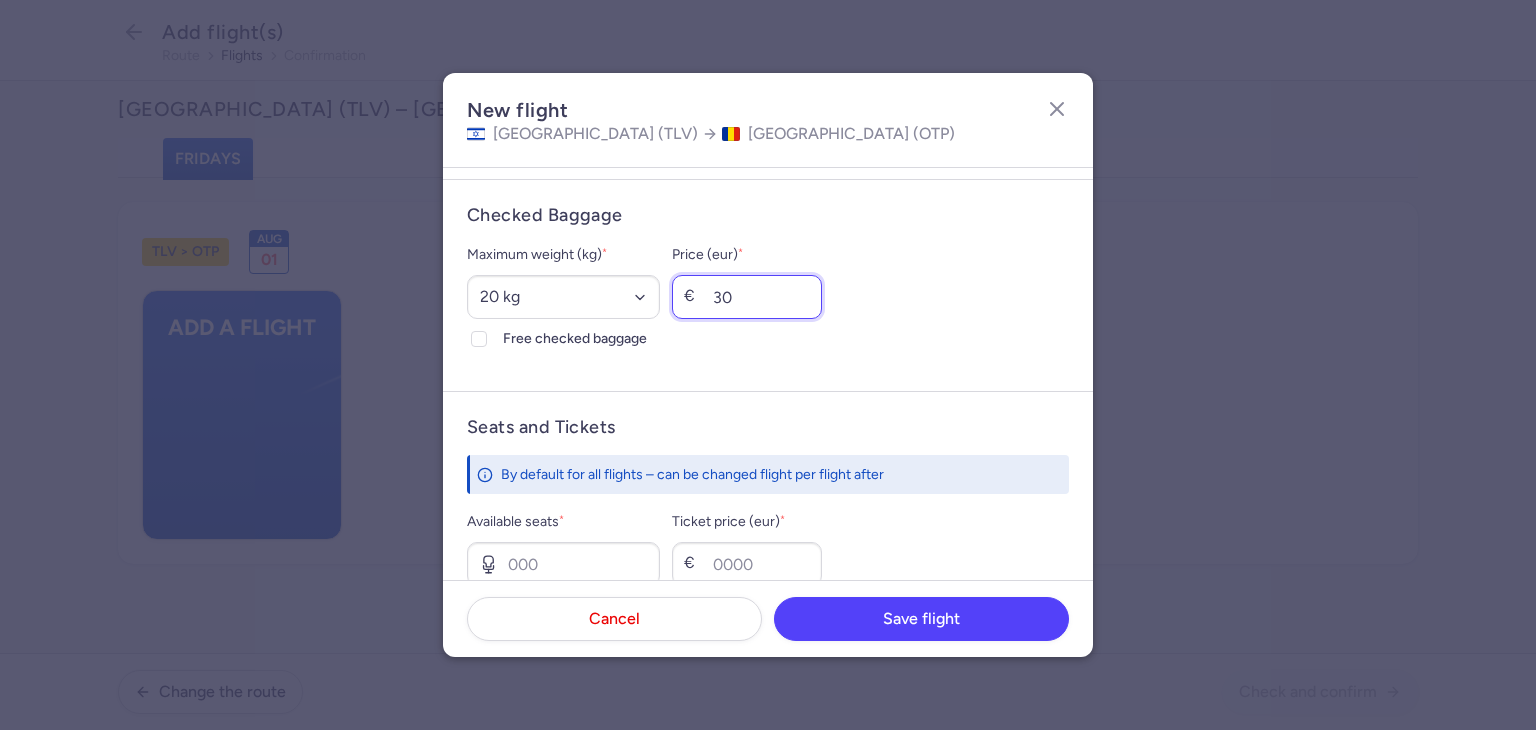 scroll, scrollTop: 600, scrollLeft: 0, axis: vertical 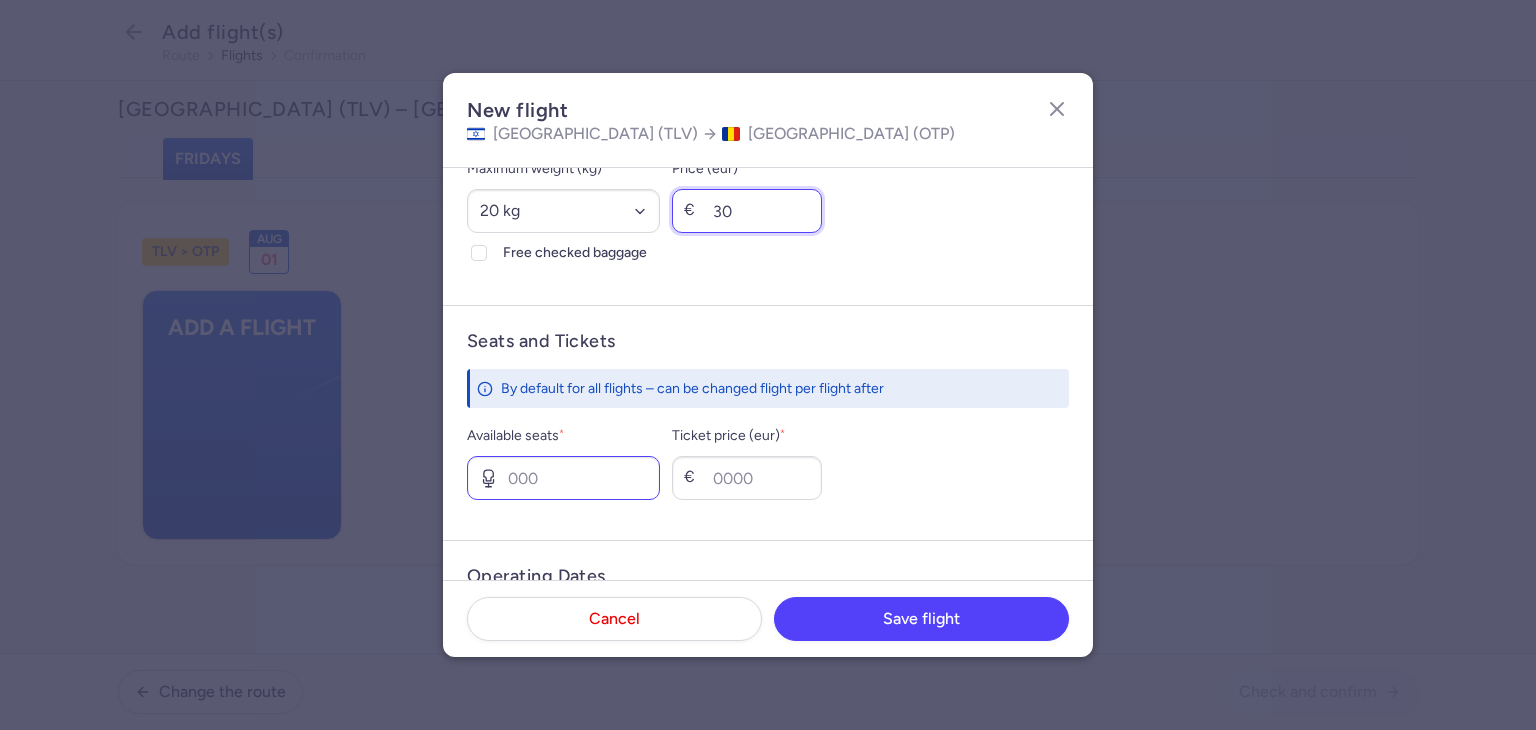 type on "30" 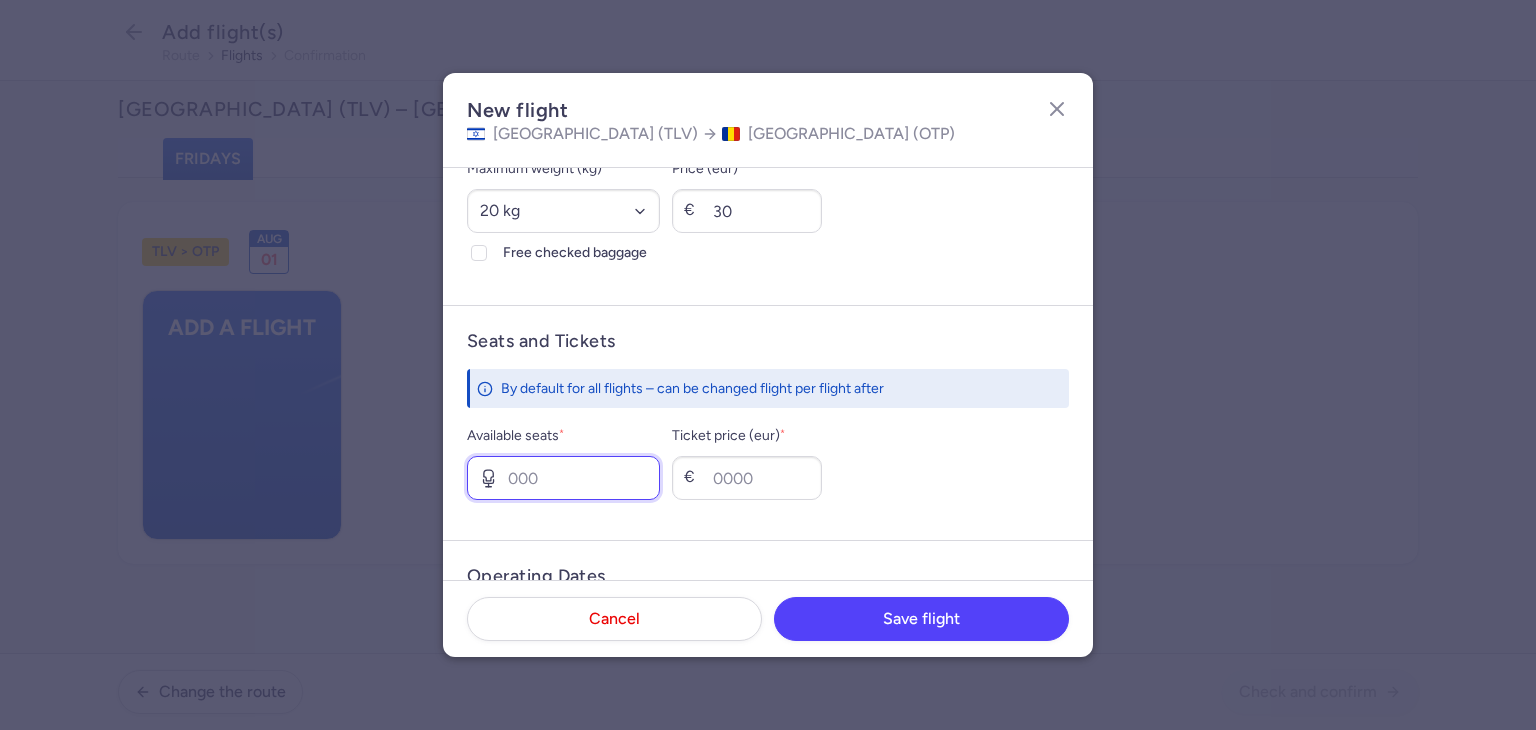 click on "Available seats  *" at bounding box center [563, 478] 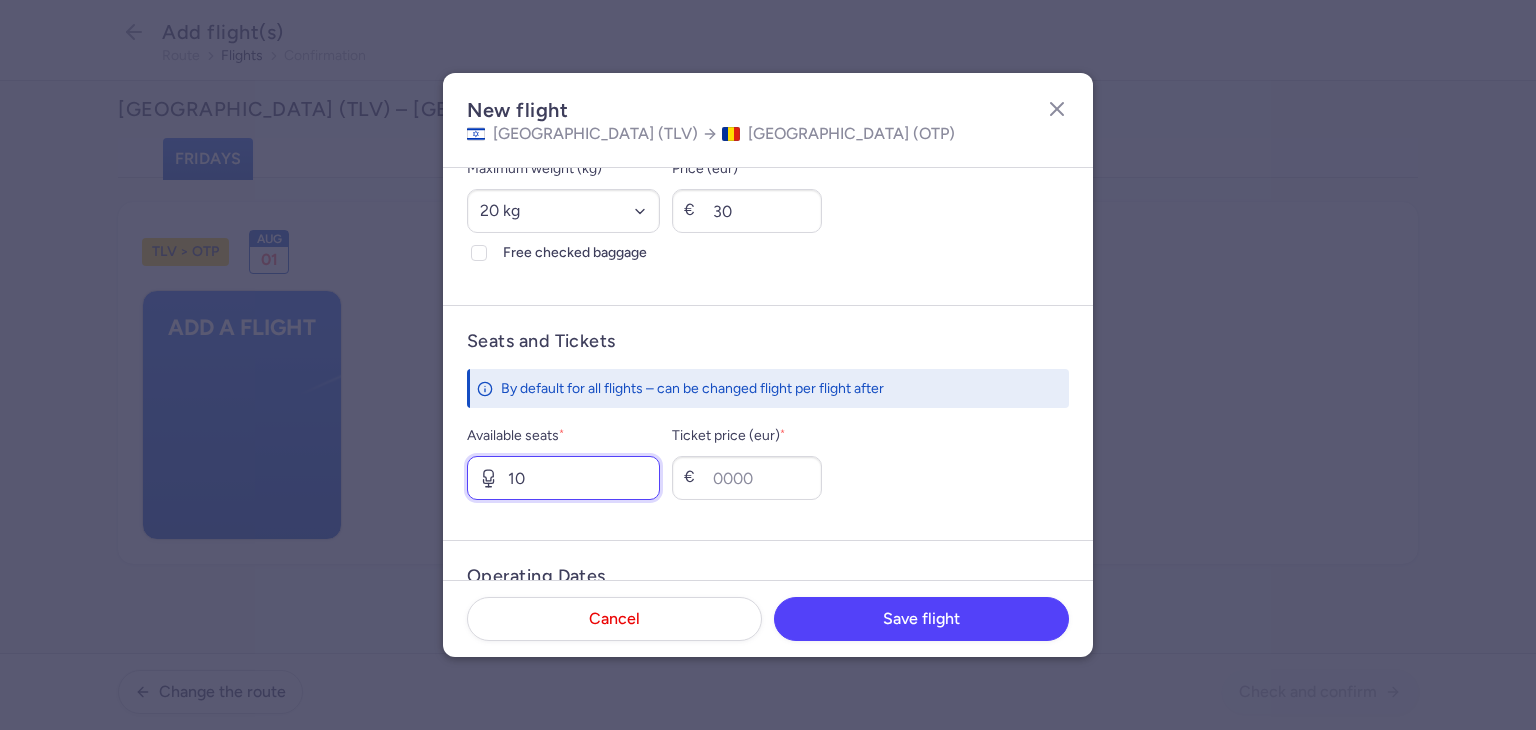 type on "1" 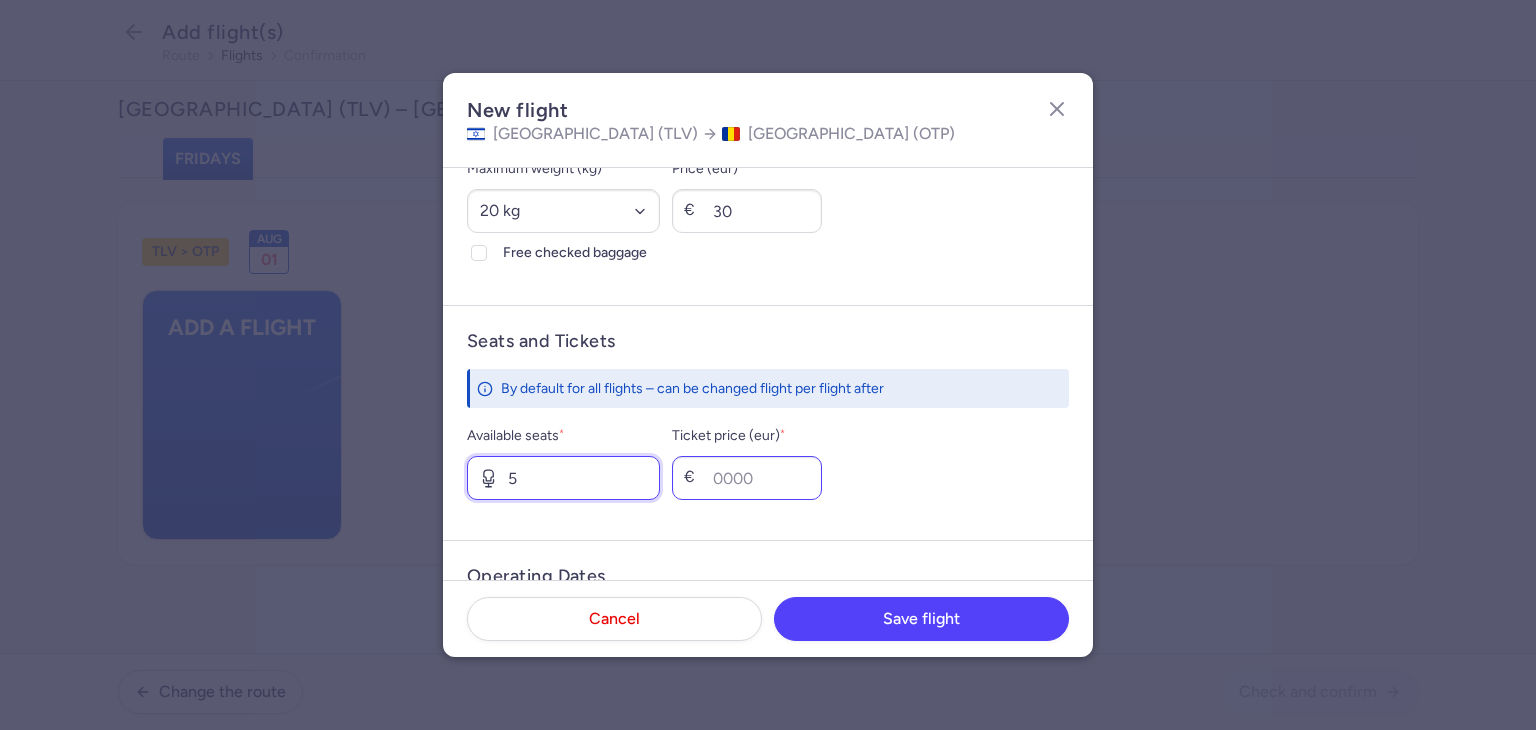 type on "5" 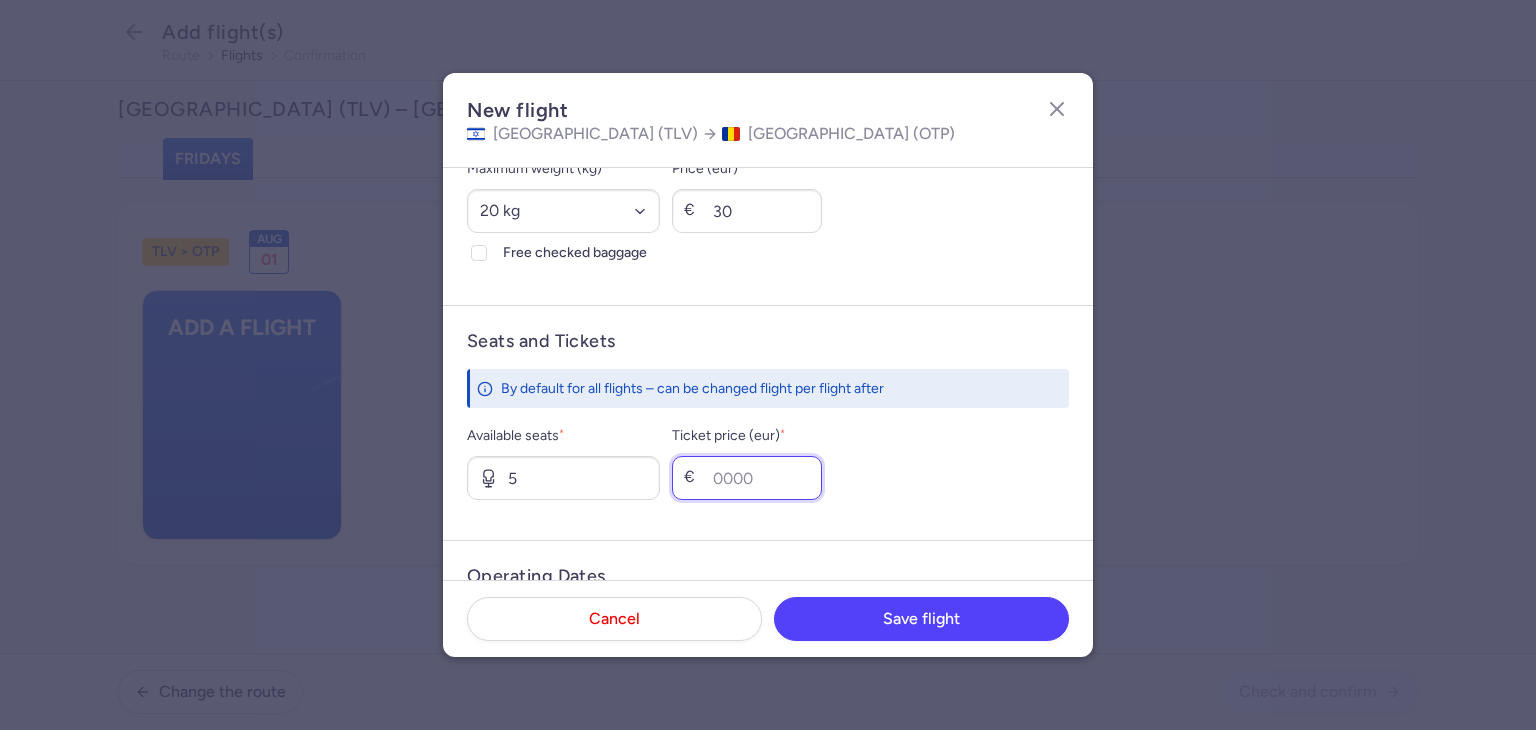 click on "Ticket price (eur)  *" at bounding box center (747, 478) 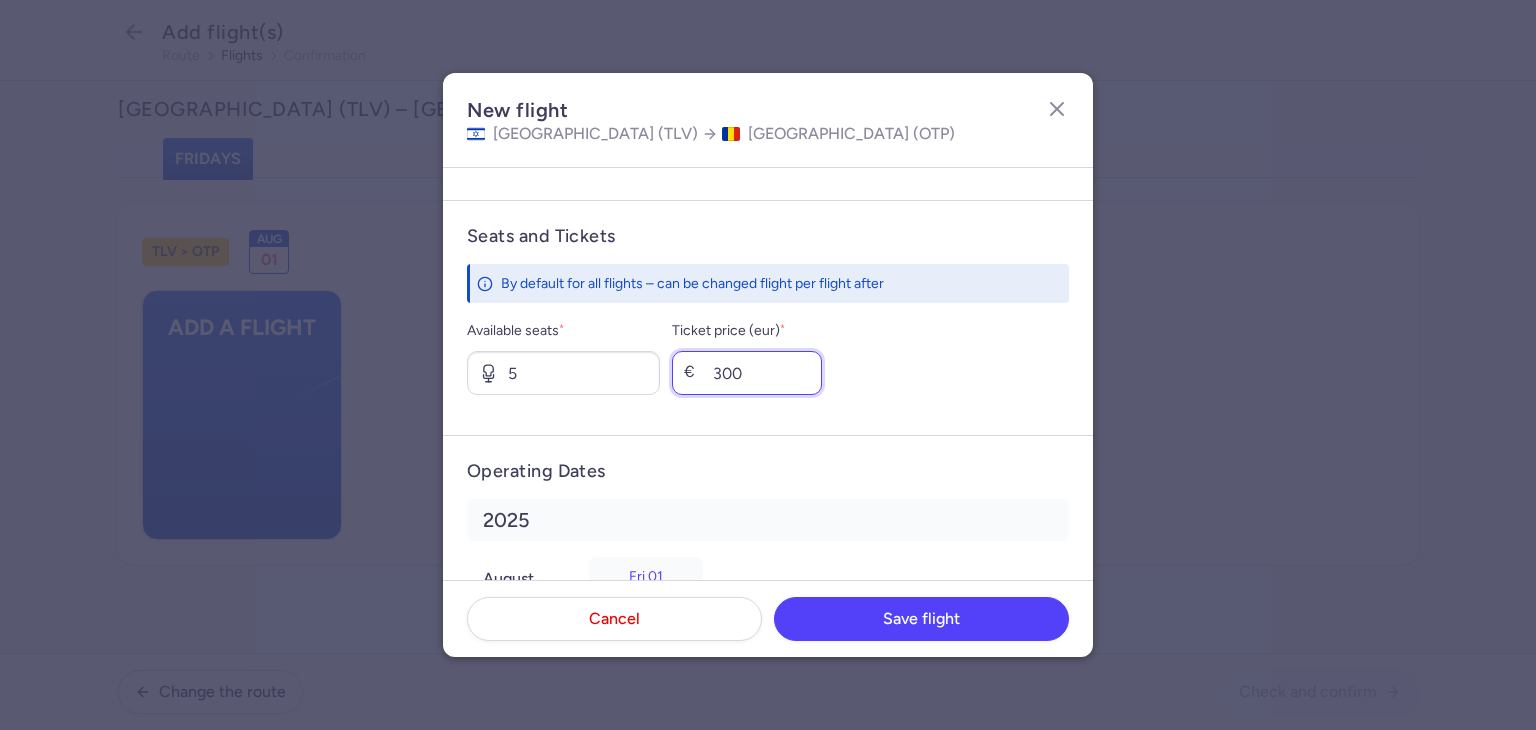 scroll, scrollTop: 786, scrollLeft: 0, axis: vertical 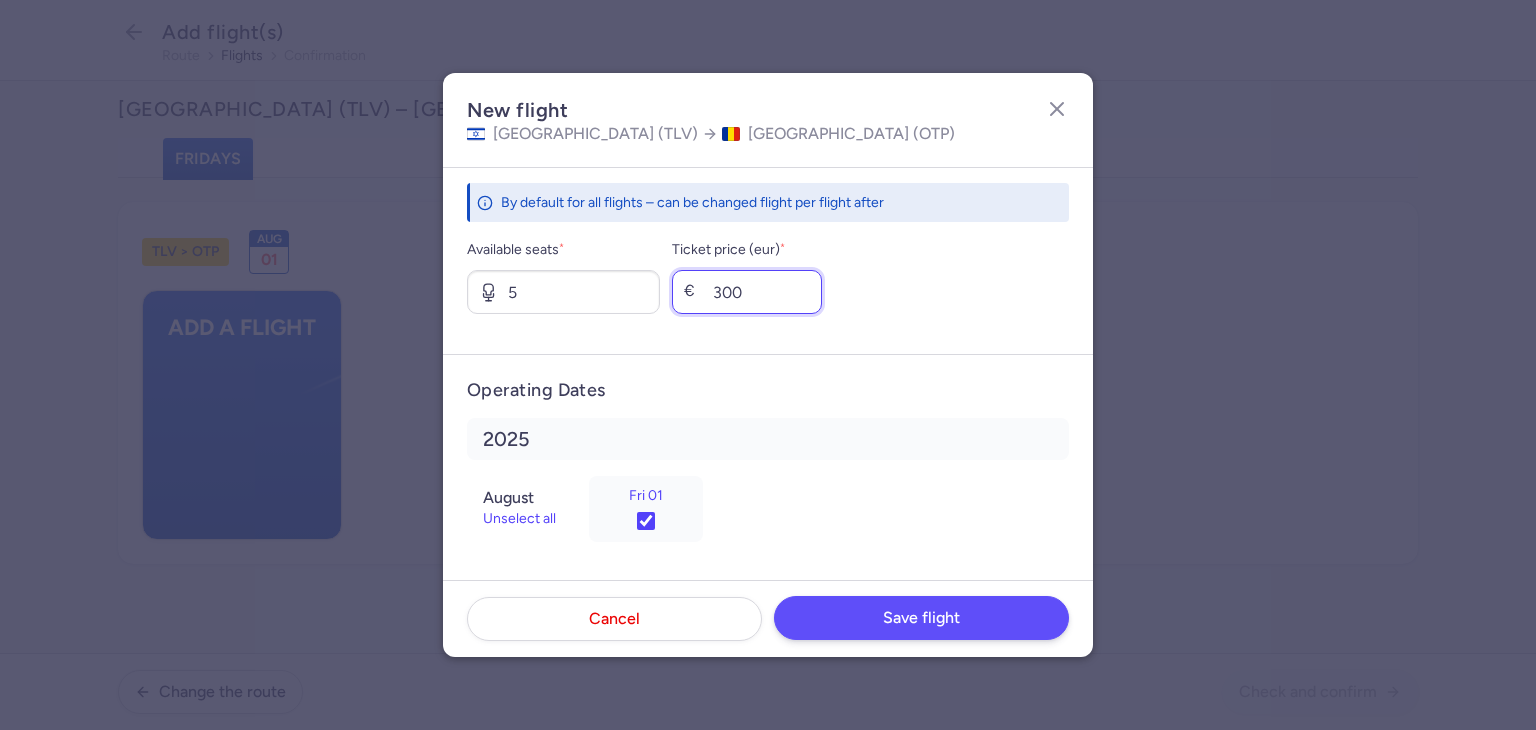 type on "300" 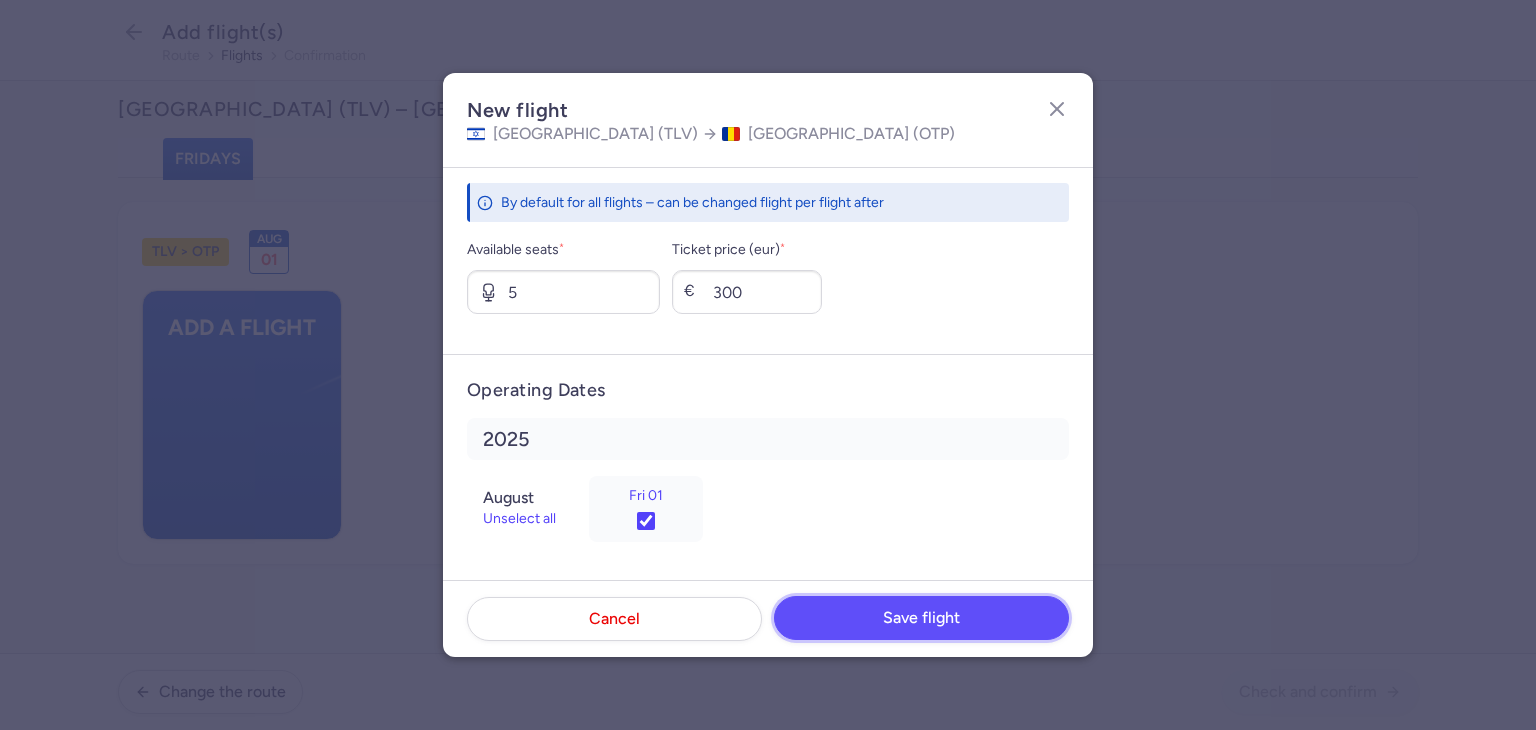 click on "Save flight" at bounding box center (921, 618) 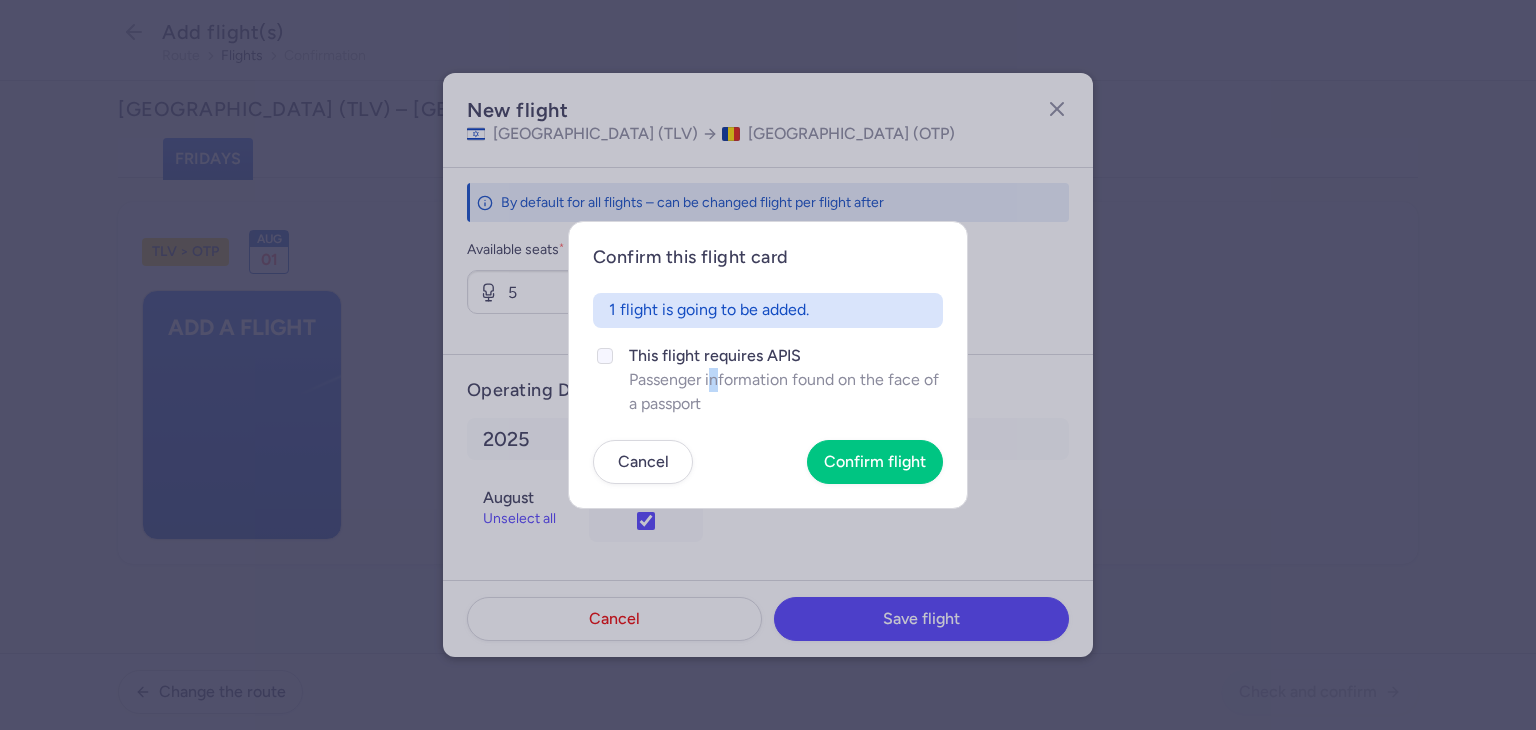 drag, startPoint x: 714, startPoint y: 369, endPoint x: 730, endPoint y: 384, distance: 21.931713 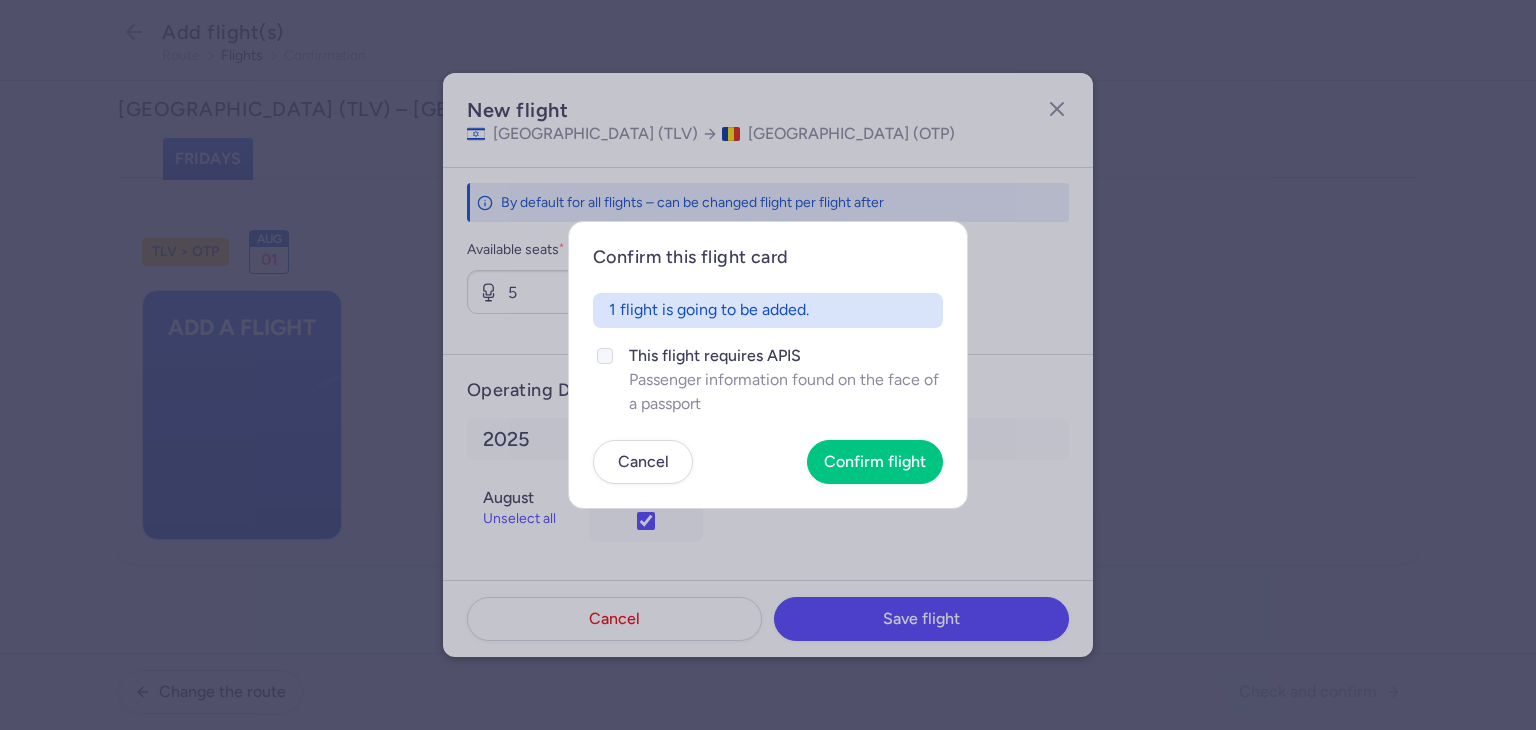 click on "Passenger information found on the face of a passport" 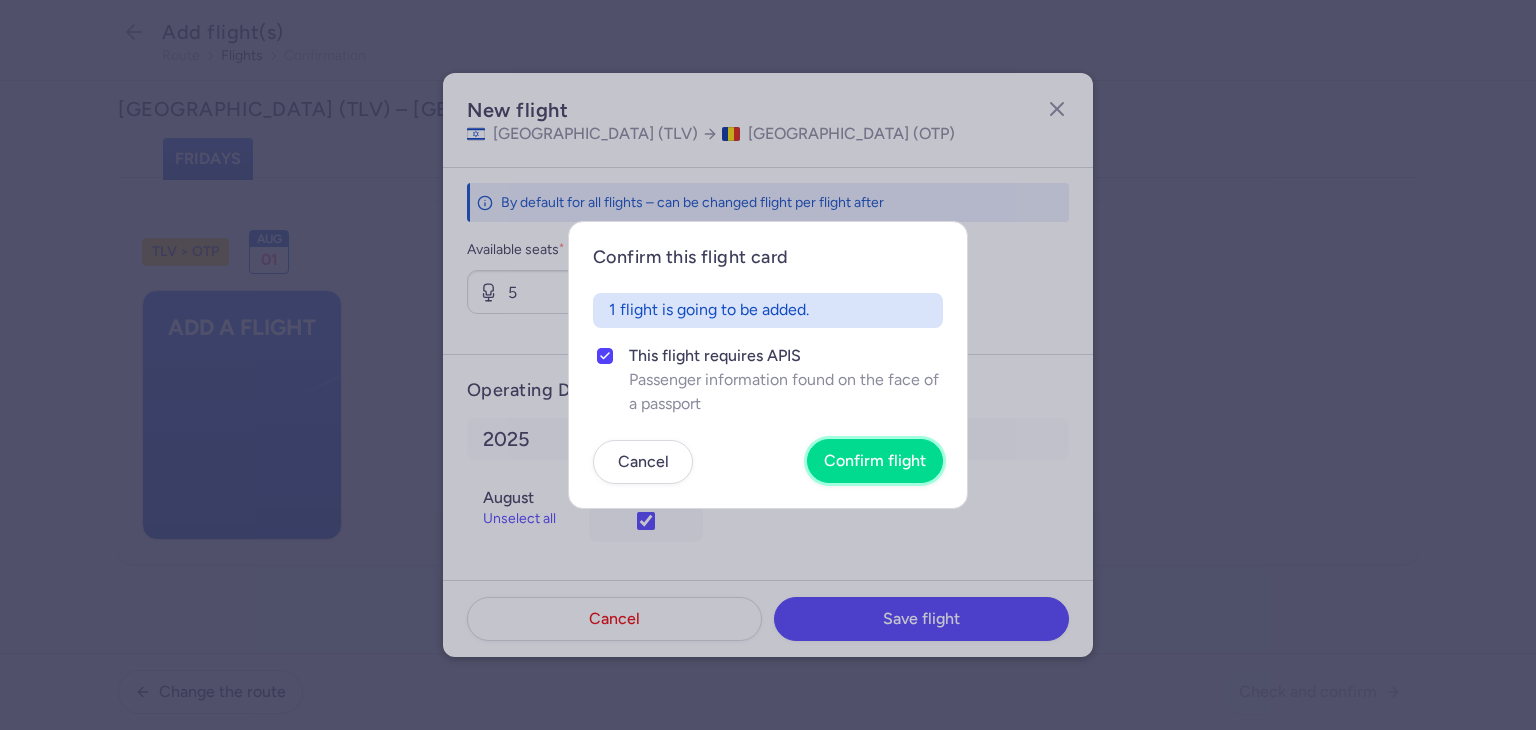 click on "Confirm flight" at bounding box center [875, 461] 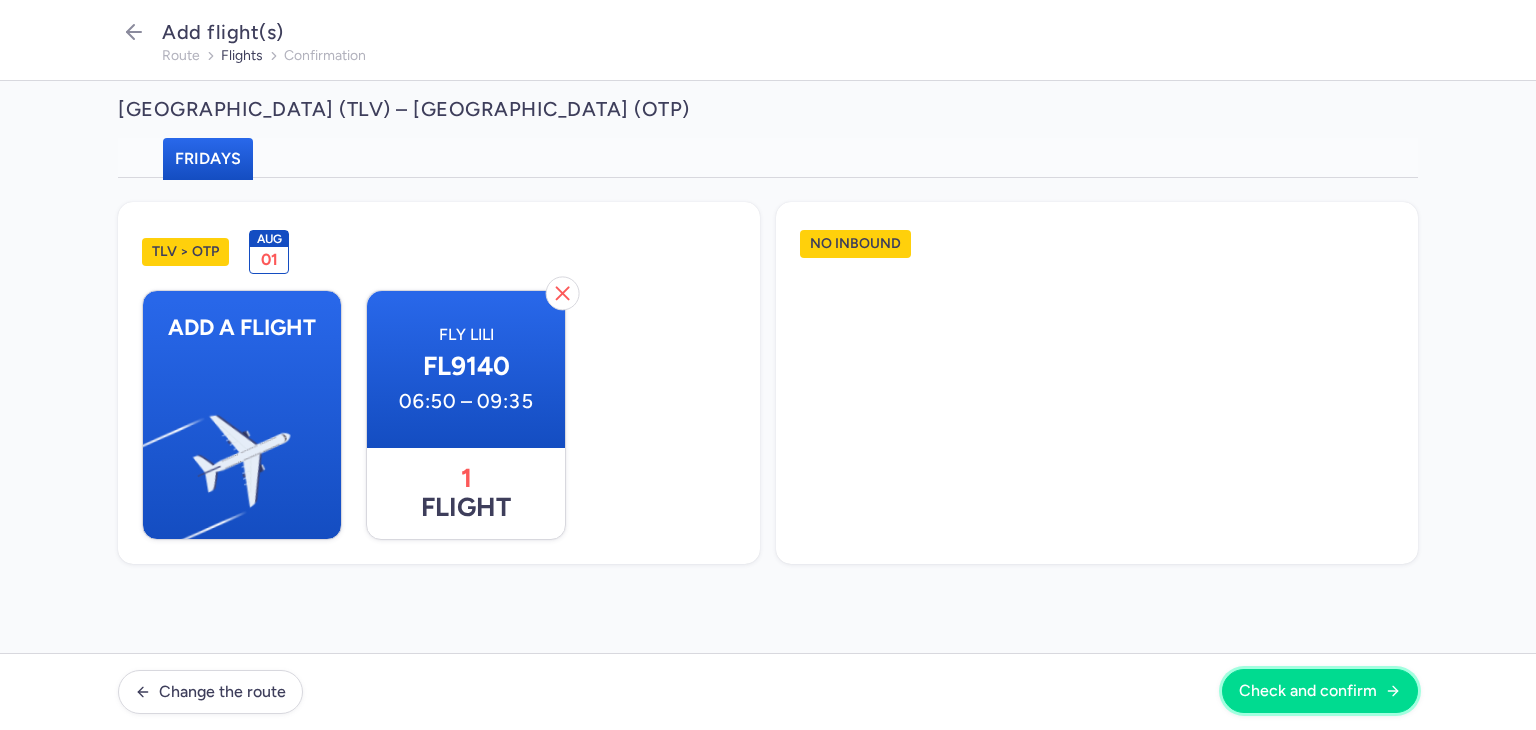 click on "Check and confirm" at bounding box center (1308, 691) 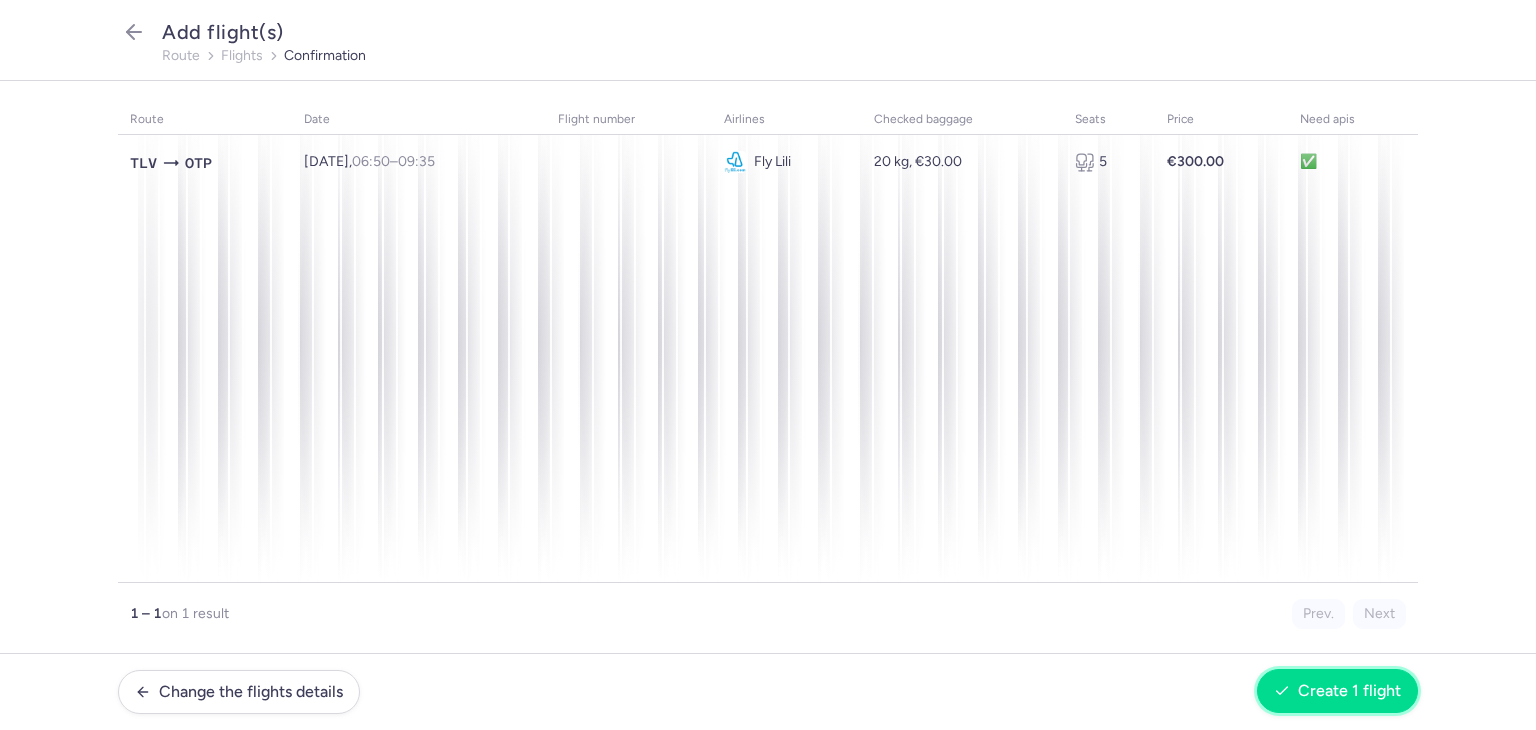 click on "Create 1 flight" at bounding box center [1337, 691] 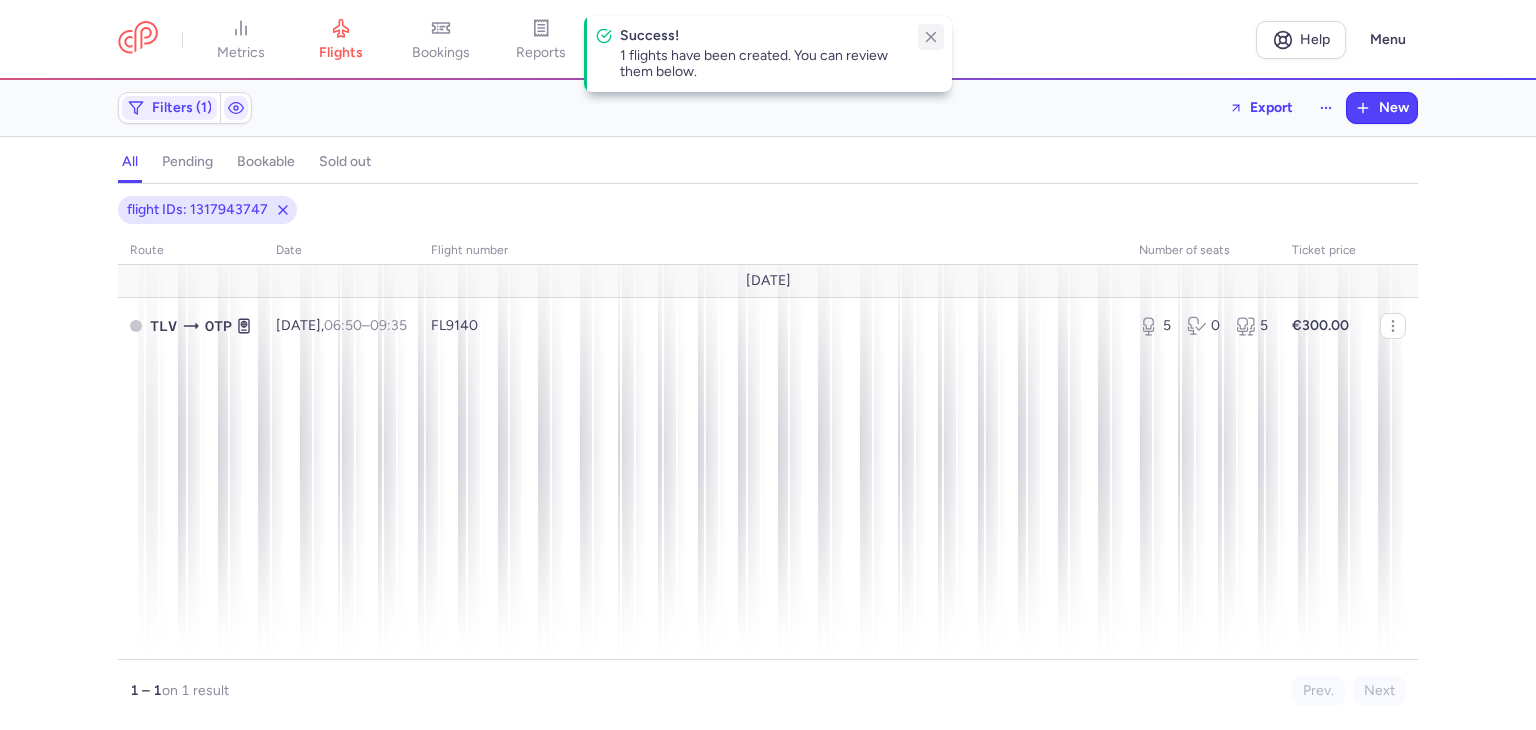 click 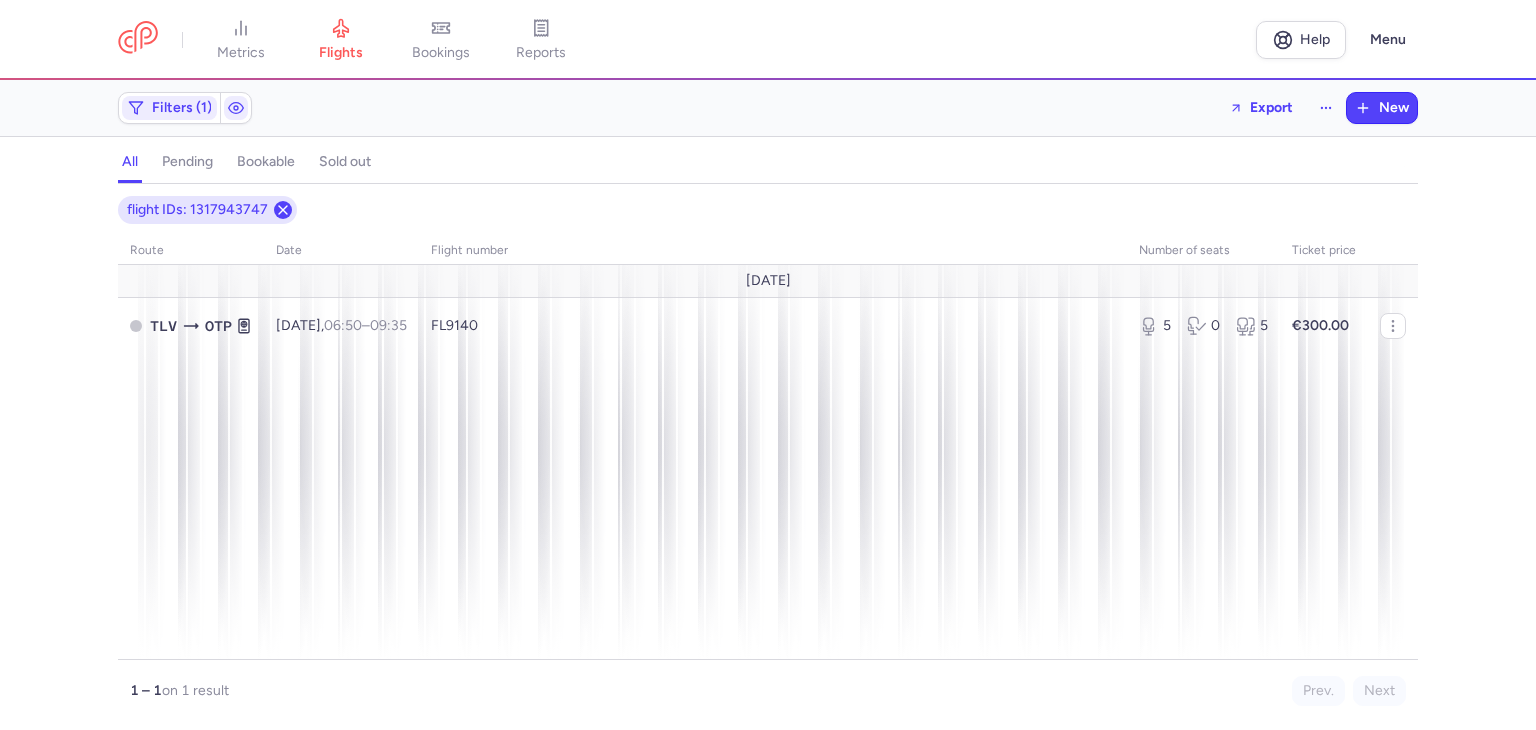 click 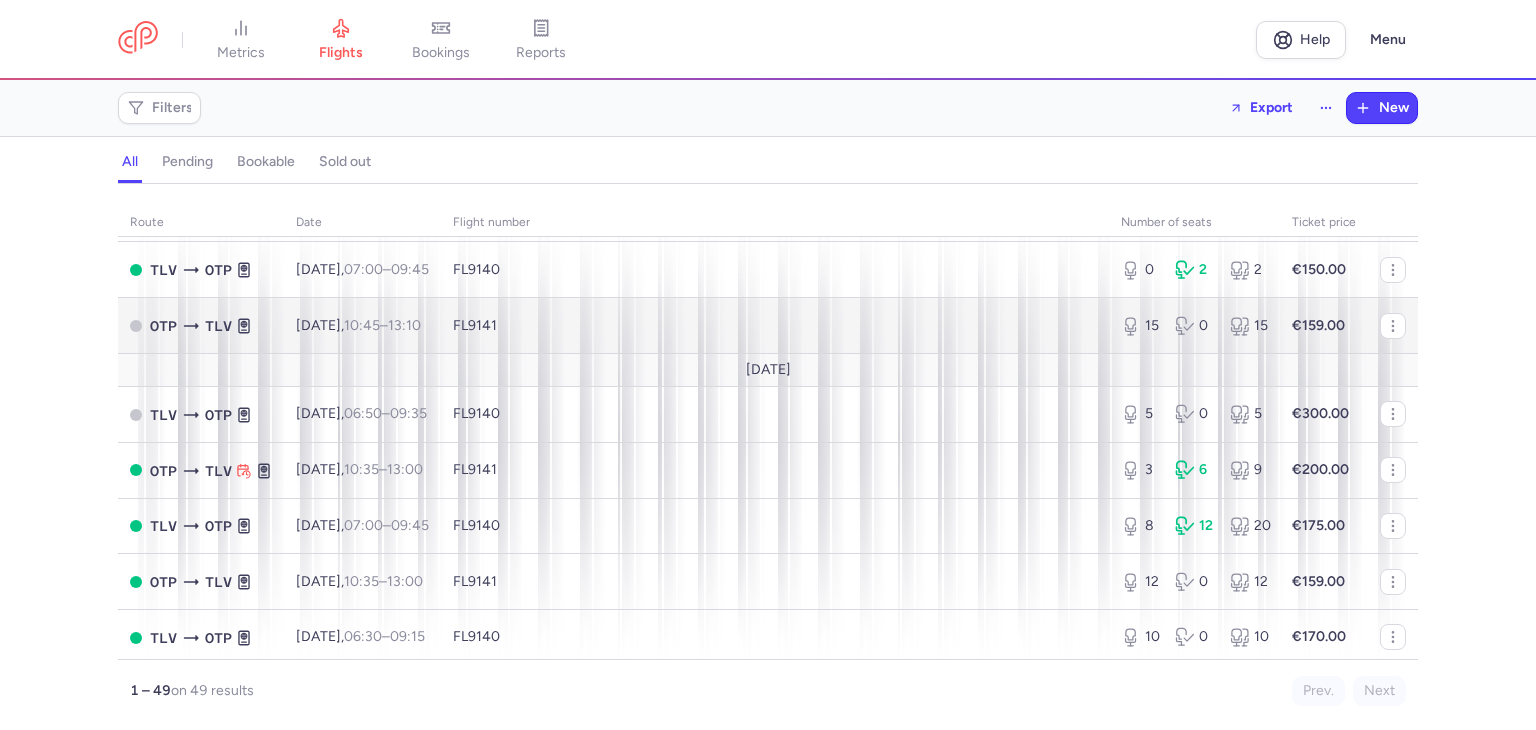 scroll, scrollTop: 300, scrollLeft: 0, axis: vertical 